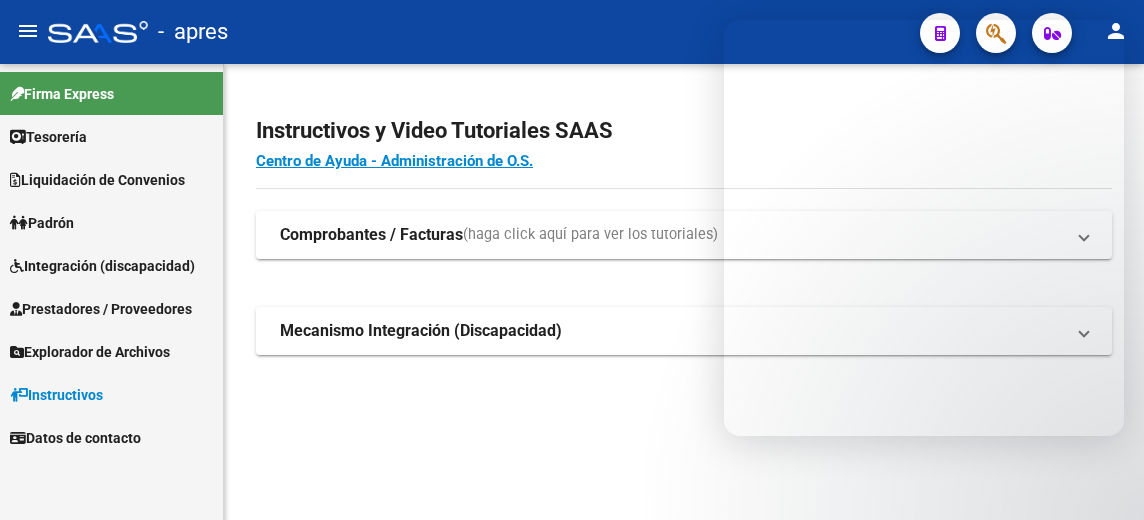 scroll, scrollTop: 0, scrollLeft: 0, axis: both 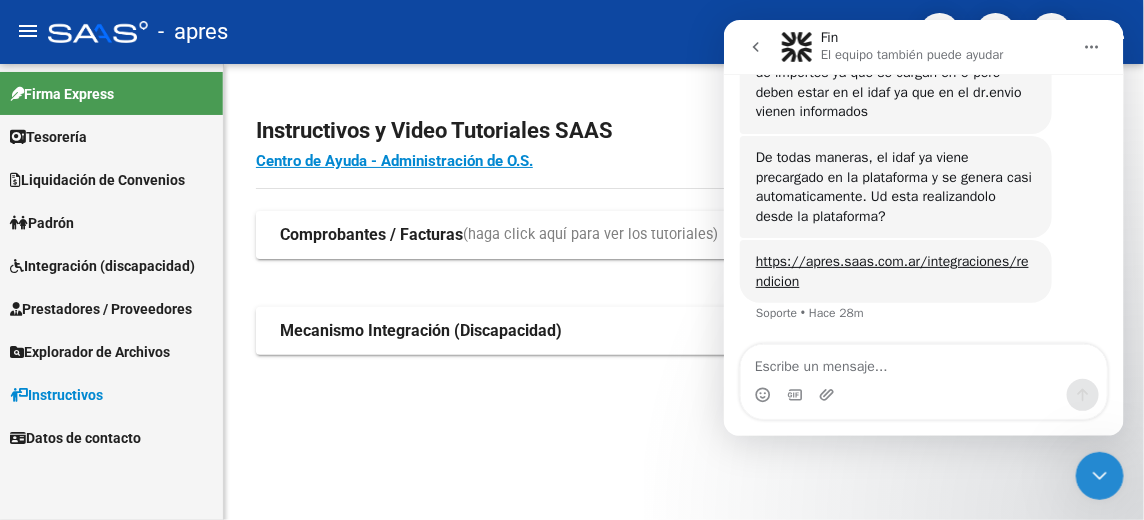 click on "Explorador de Archivos" at bounding box center (90, 352) 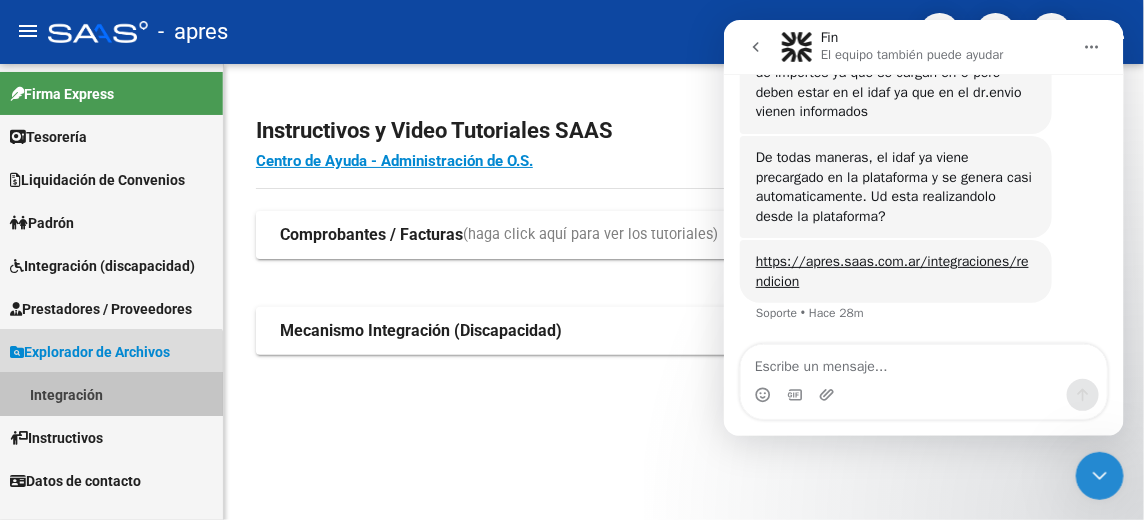 click on "Integración" at bounding box center [111, 394] 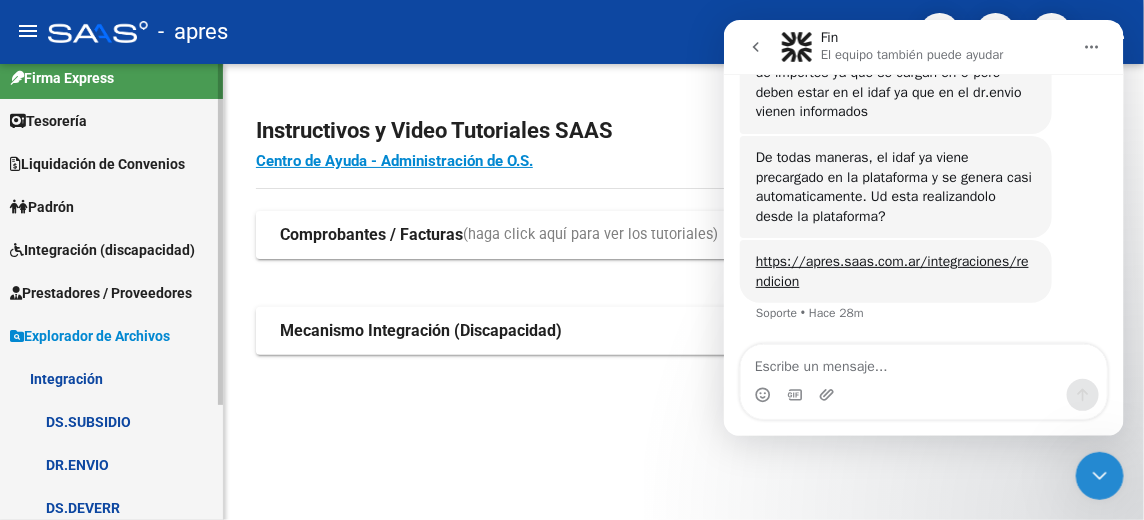 scroll, scrollTop: 0, scrollLeft: 0, axis: both 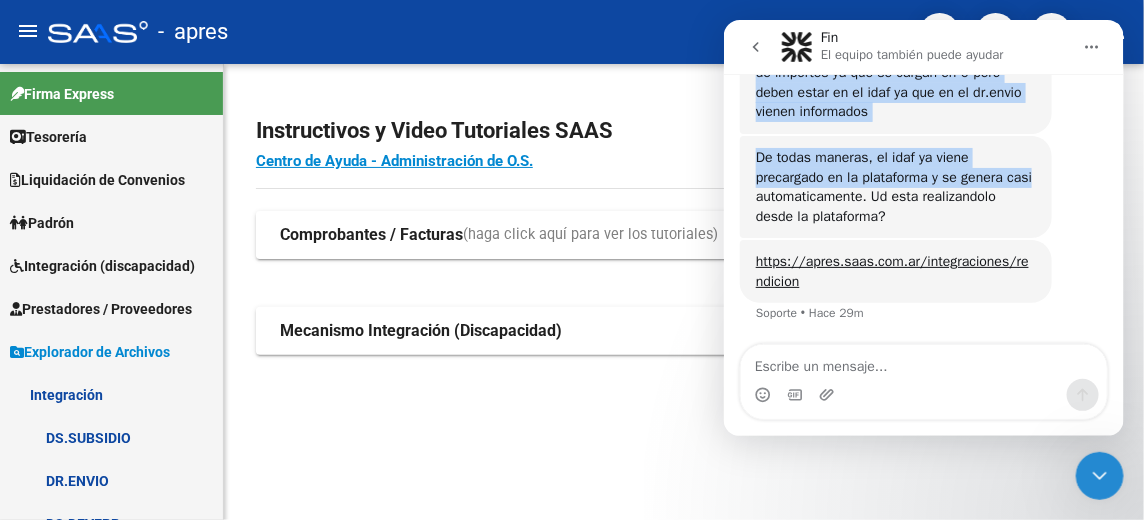 drag, startPoint x: 1017, startPoint y: 38, endPoint x: 1044, endPoint y: 190, distance: 154.37941 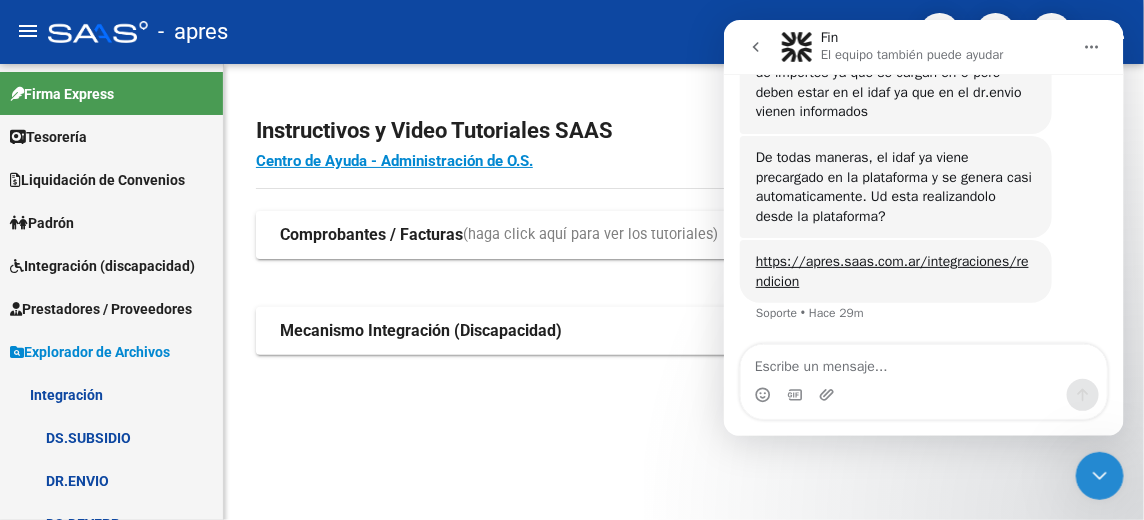 drag, startPoint x: 1106, startPoint y: 325, endPoint x: 1106, endPoint y: 314, distance: 11 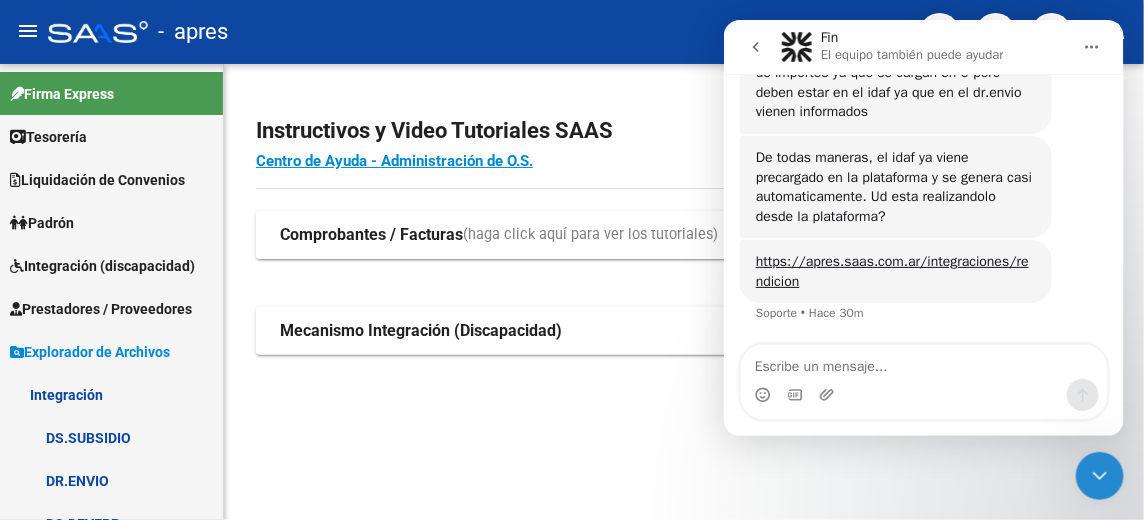 drag, startPoint x: 596, startPoint y: 450, endPoint x: 506, endPoint y: 367, distance: 122.42957 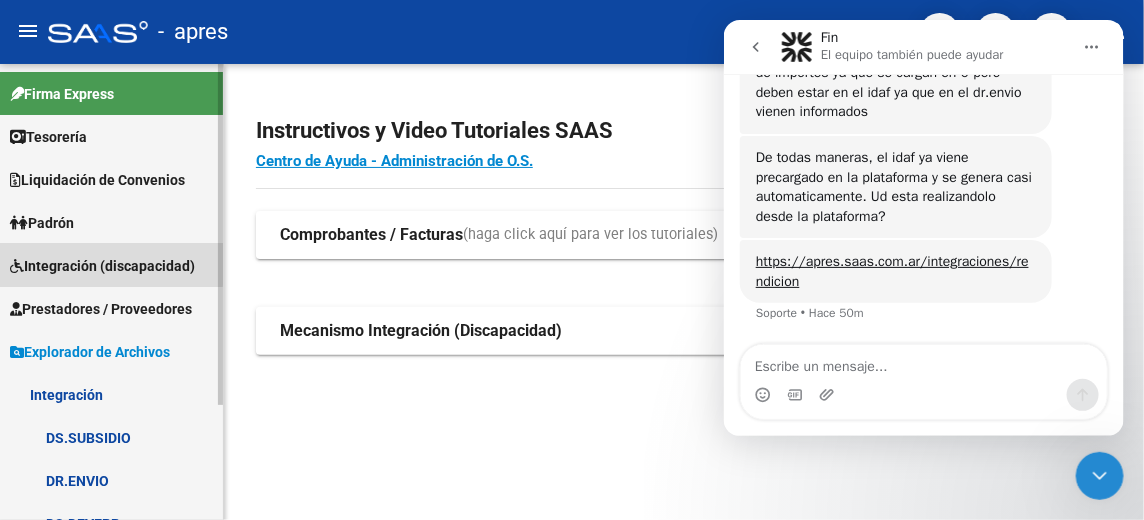 click on "Integración (discapacidad)" at bounding box center (102, 266) 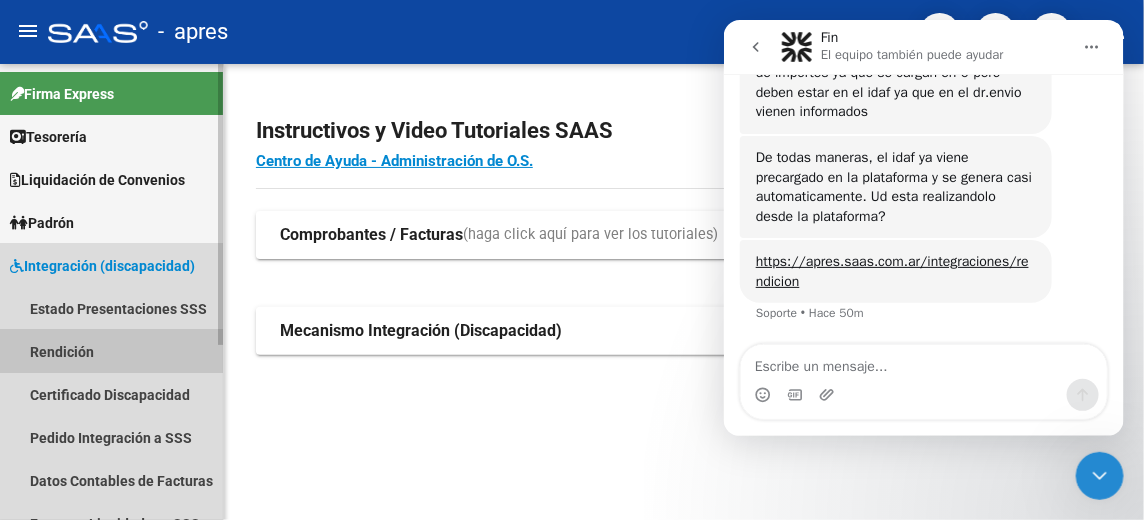 click on "Rendición" at bounding box center (111, 351) 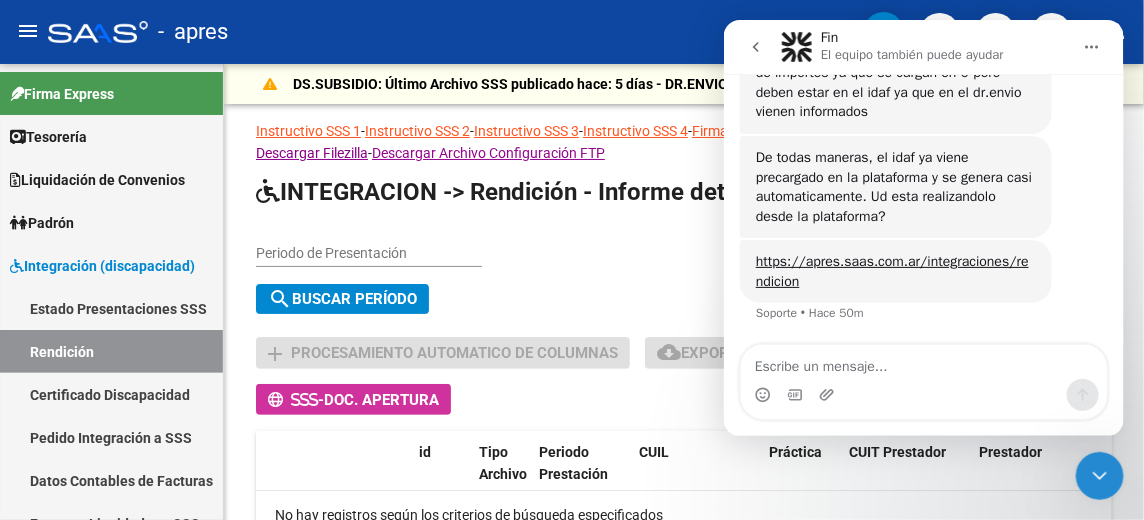click 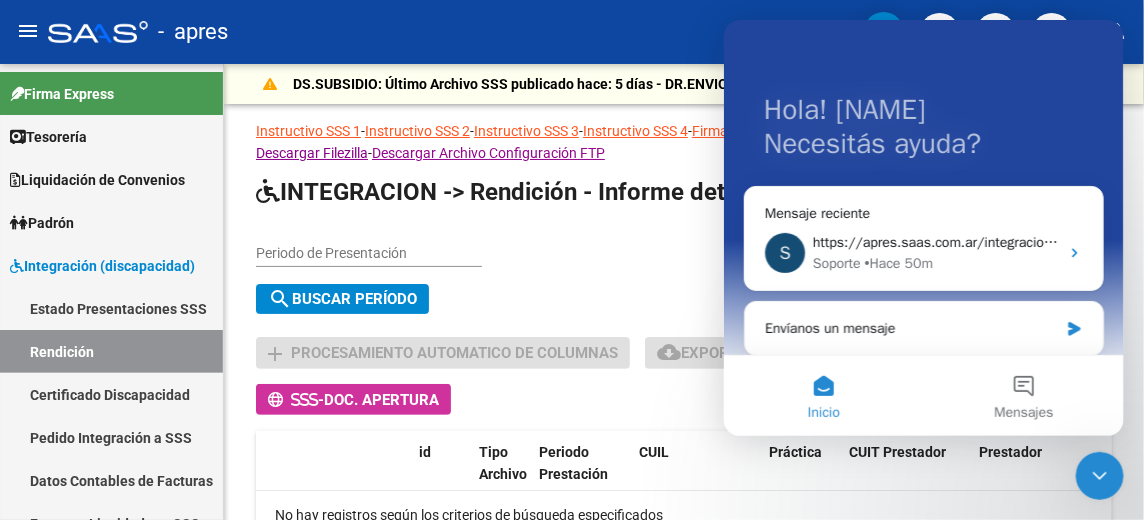 scroll, scrollTop: 79, scrollLeft: 0, axis: vertical 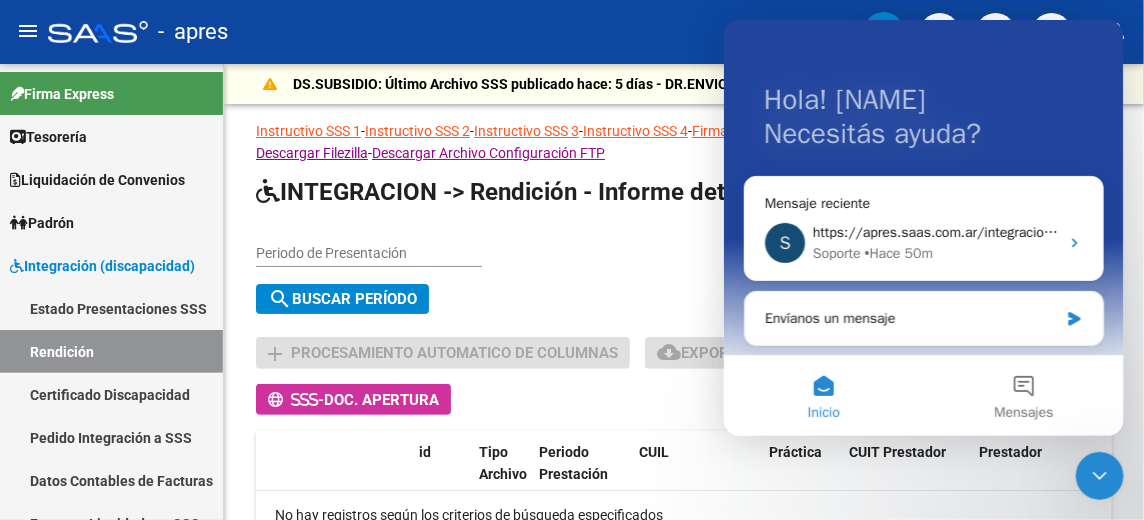 drag, startPoint x: 1059, startPoint y: 34, endPoint x: 1064, endPoint y: 142, distance: 108.11568 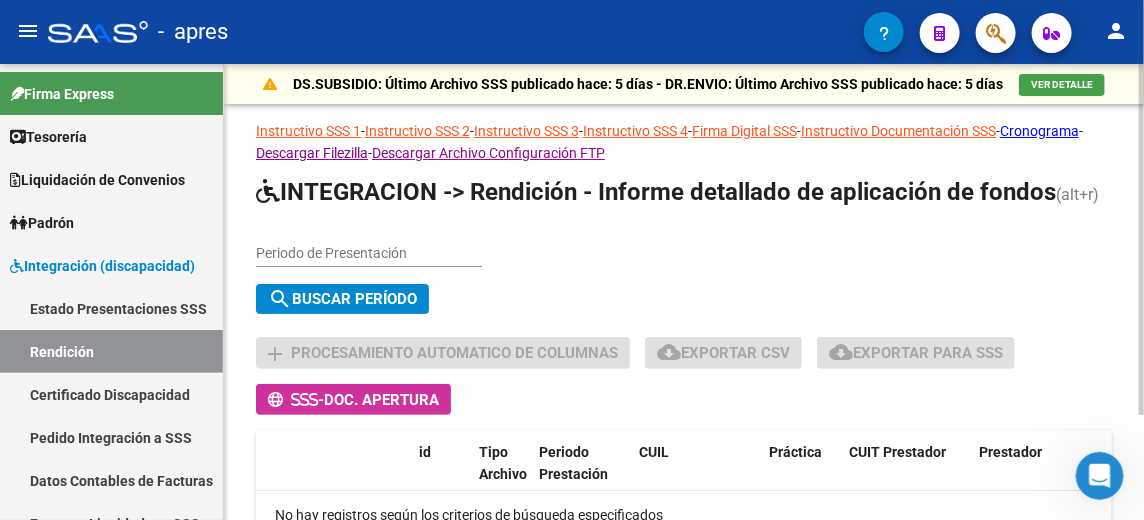 scroll, scrollTop: 0, scrollLeft: 0, axis: both 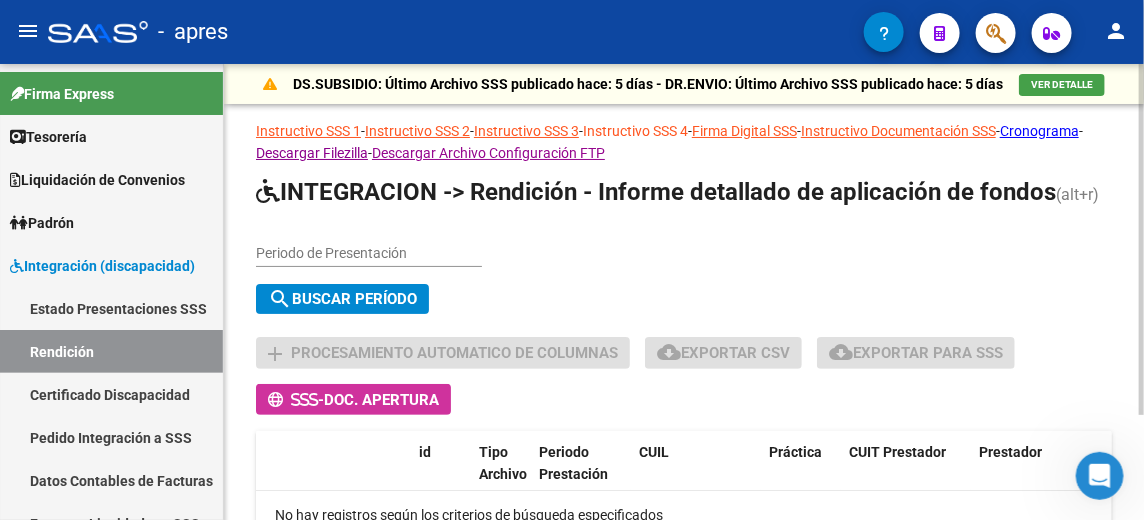 click on "Instructivo SSS 4" 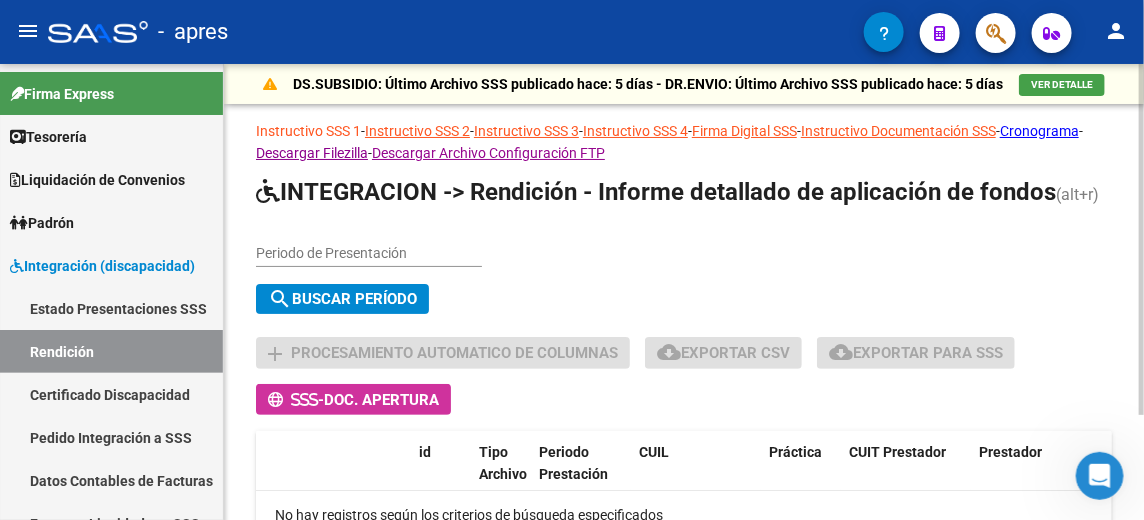 click on "Instructivo SSS 1" 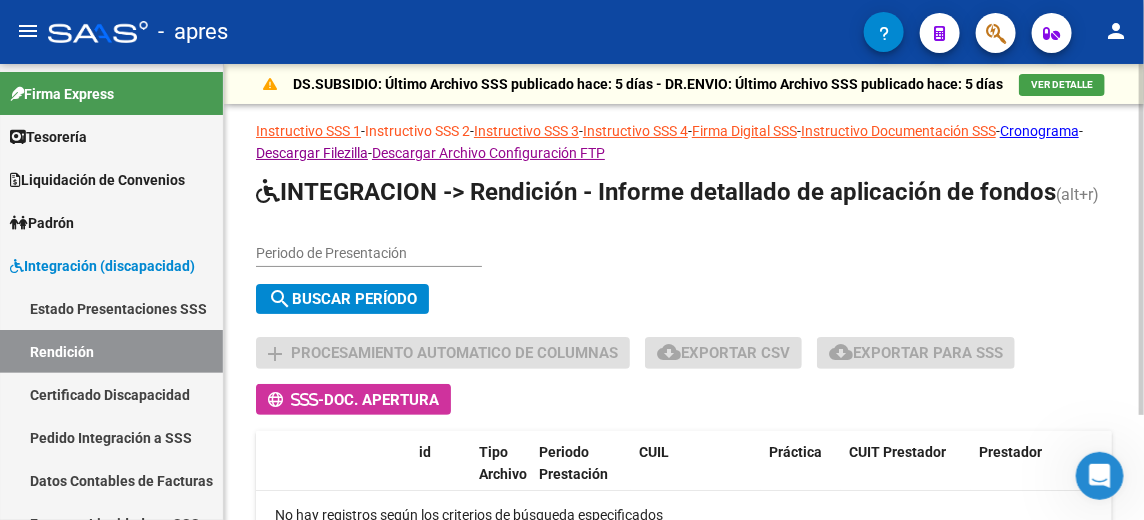 click on "Instructivo SSS 2" 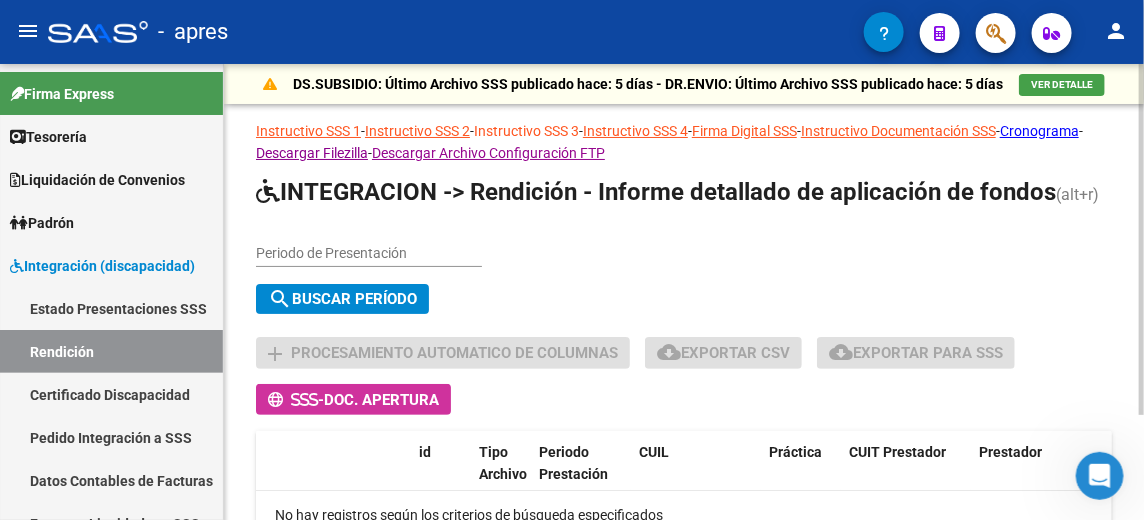 click on "Instructivo SSS 3" 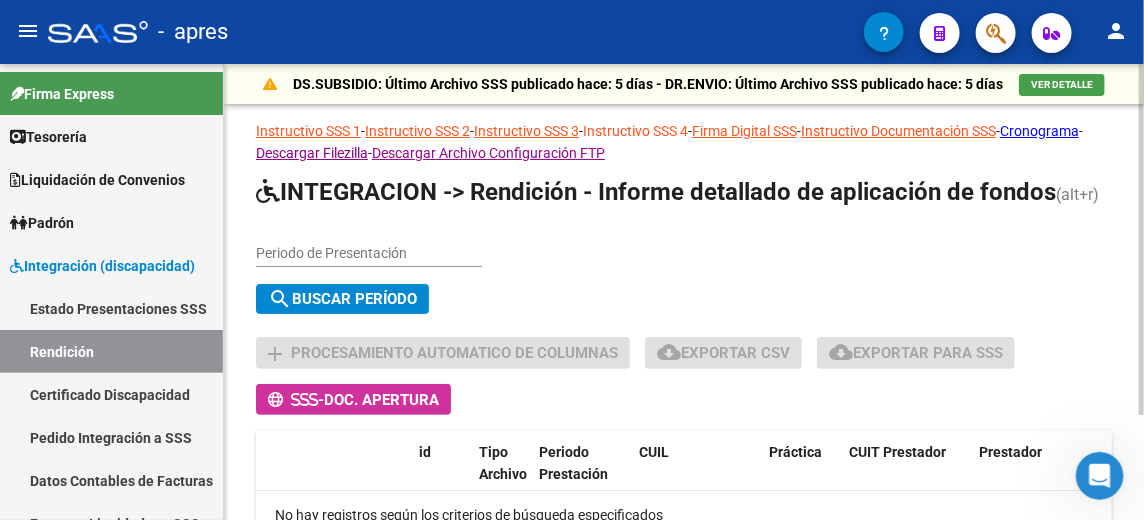 click on "Instructivo SSS 4" 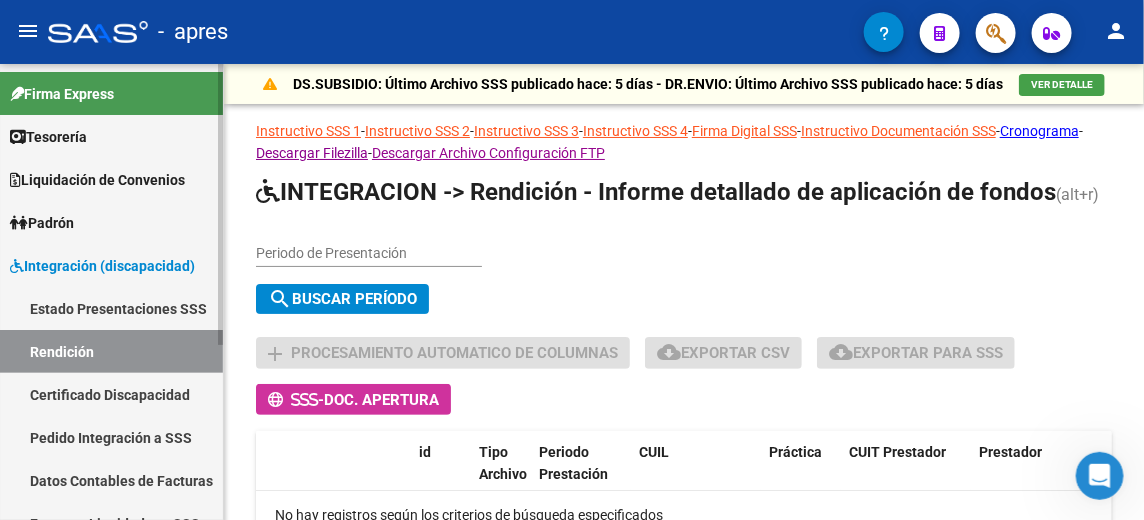 click on "Tesorería" at bounding box center [48, 137] 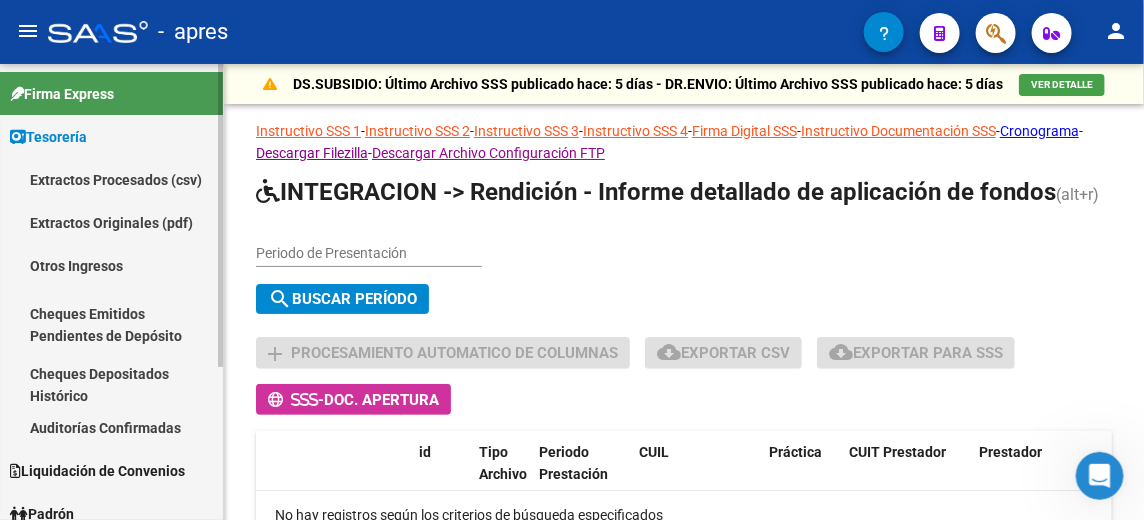 click on "Otros Ingresos" at bounding box center (111, 265) 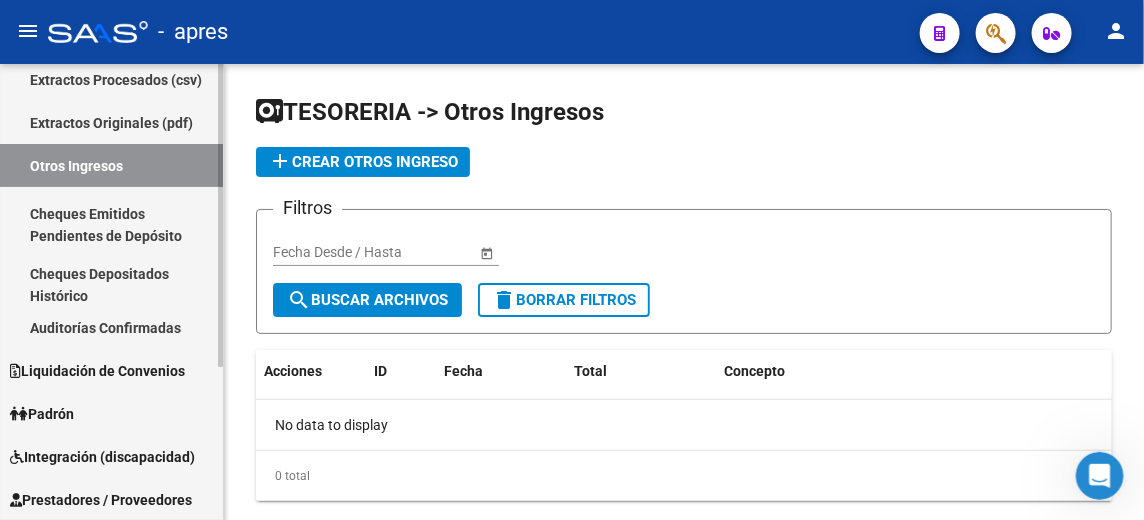 scroll, scrollTop: 0, scrollLeft: 0, axis: both 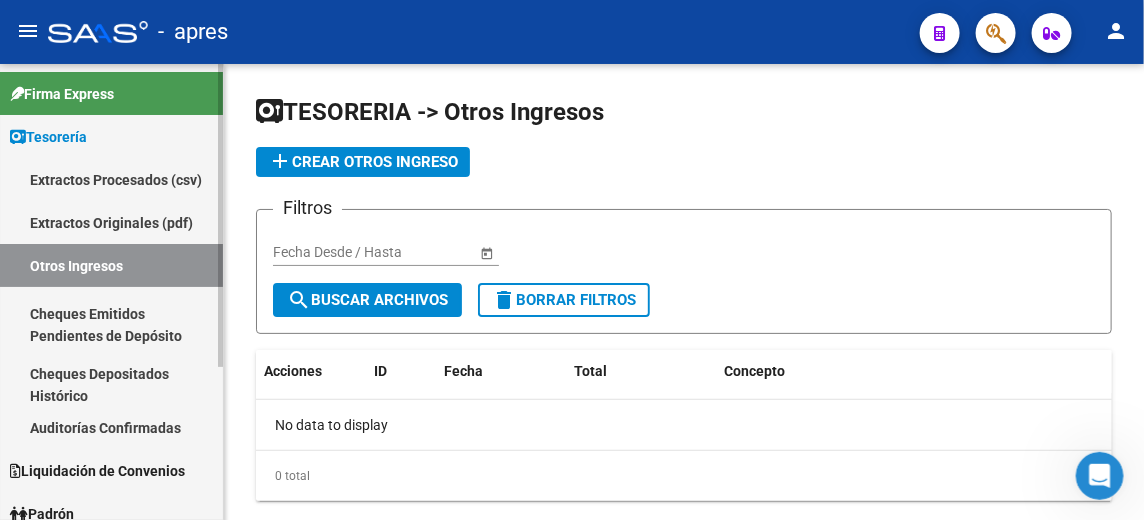 click on "Extractos Procesados (csv)" at bounding box center (111, 179) 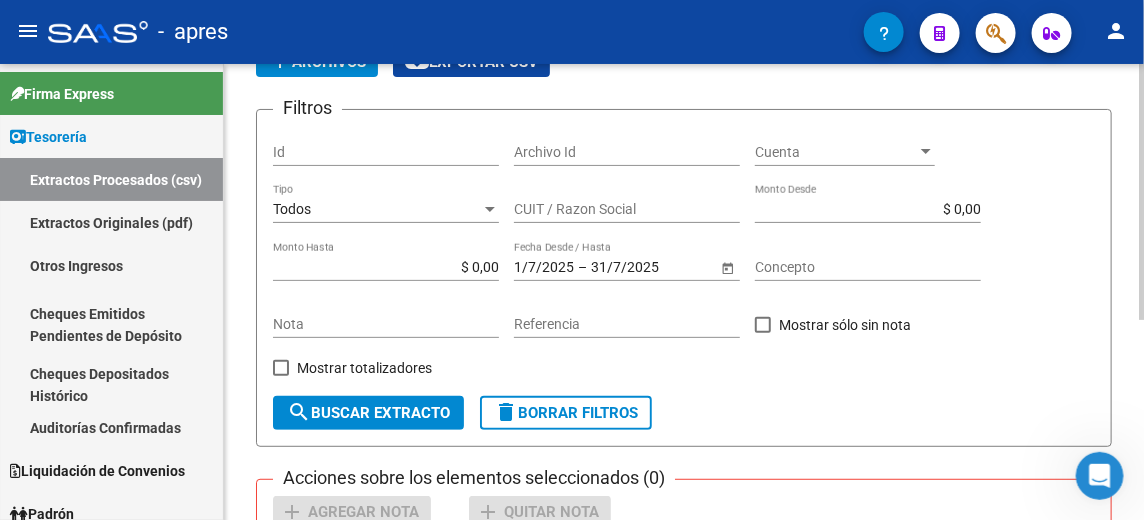 scroll, scrollTop: 0, scrollLeft: 0, axis: both 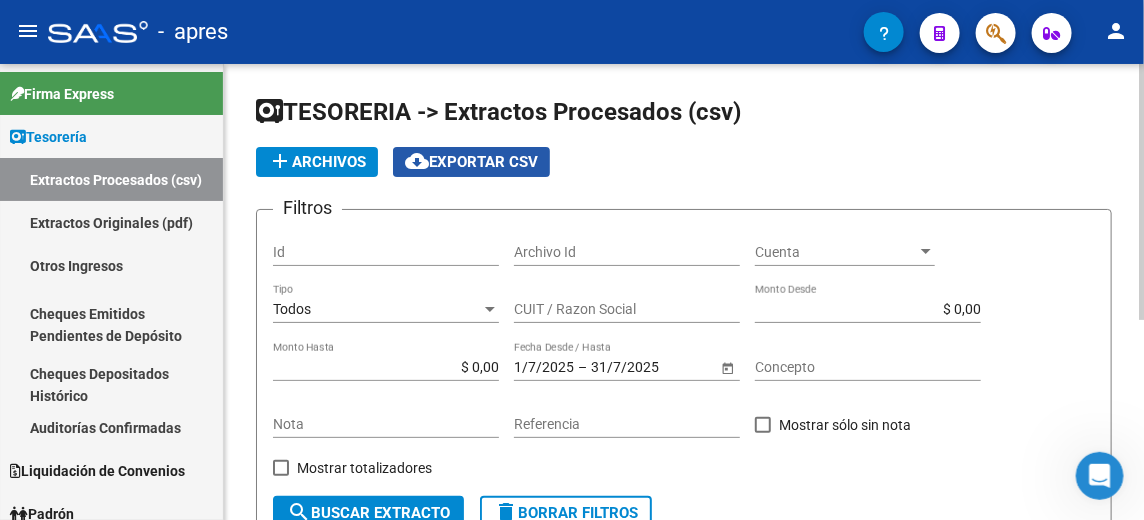 click on "cloud_download  Exportar CSV" 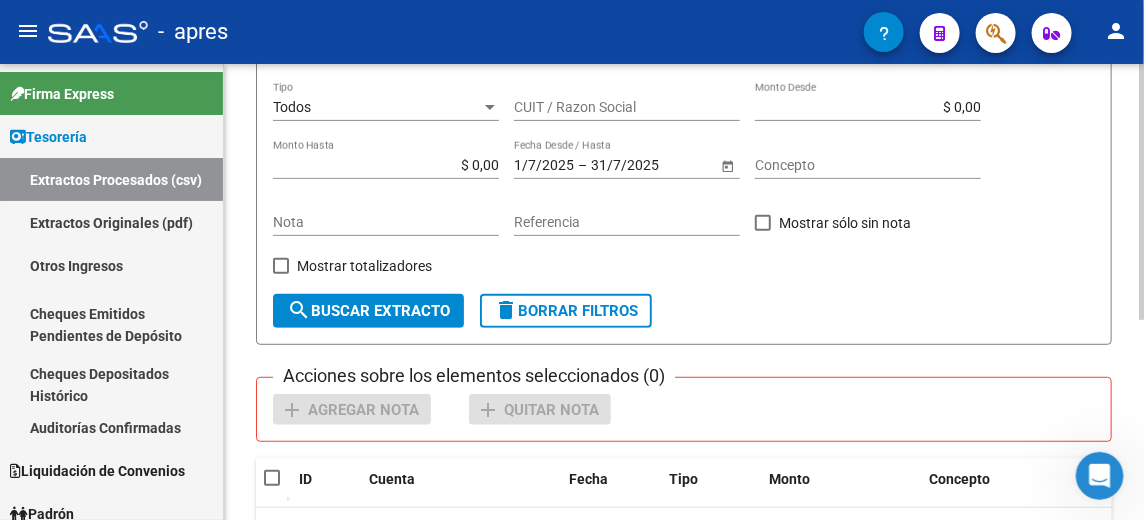 scroll, scrollTop: 299, scrollLeft: 0, axis: vertical 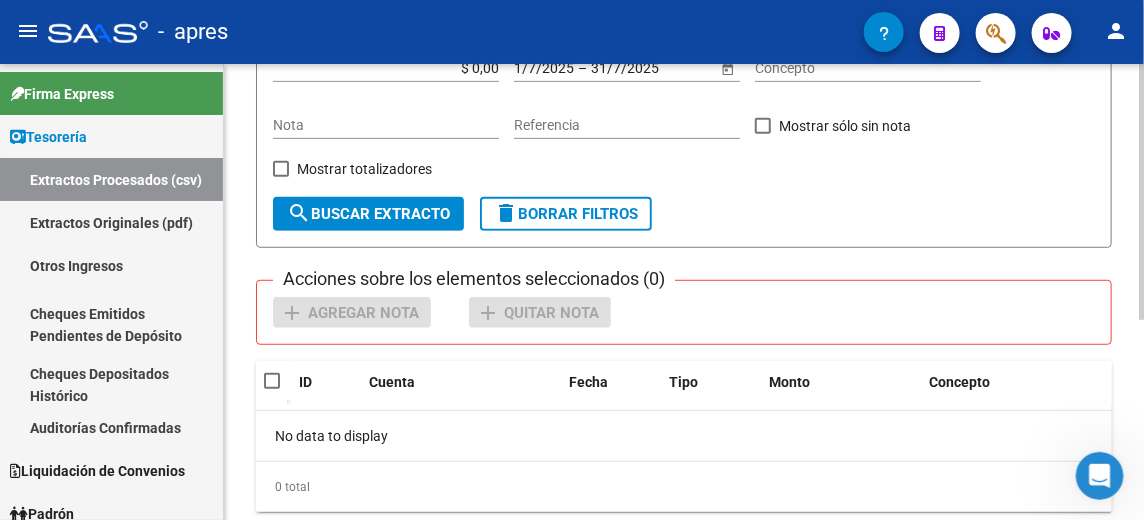 click on "search  Buscar Extracto" 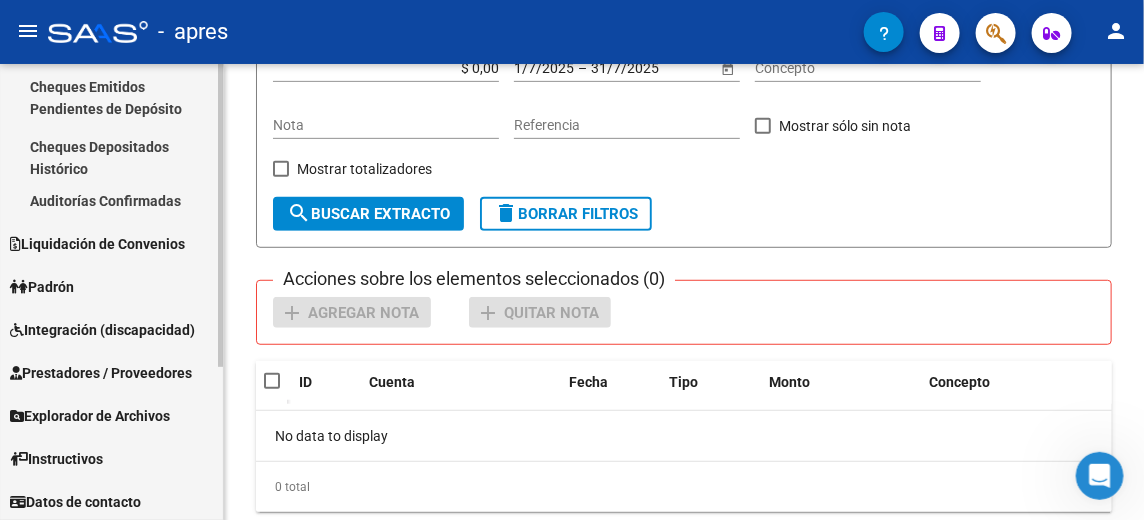 scroll, scrollTop: 229, scrollLeft: 0, axis: vertical 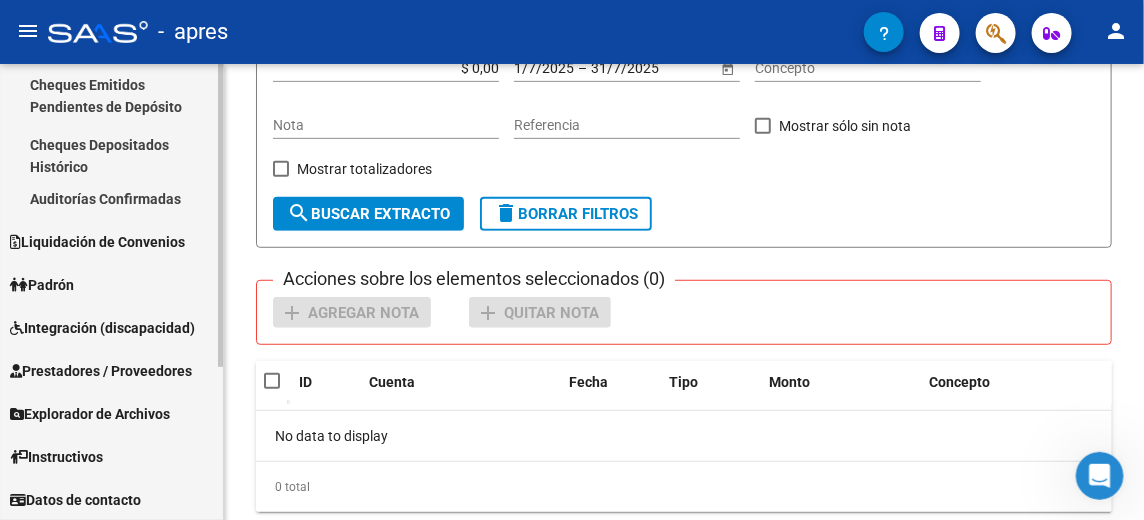 click on "Integración (discapacidad)" at bounding box center (111, 327) 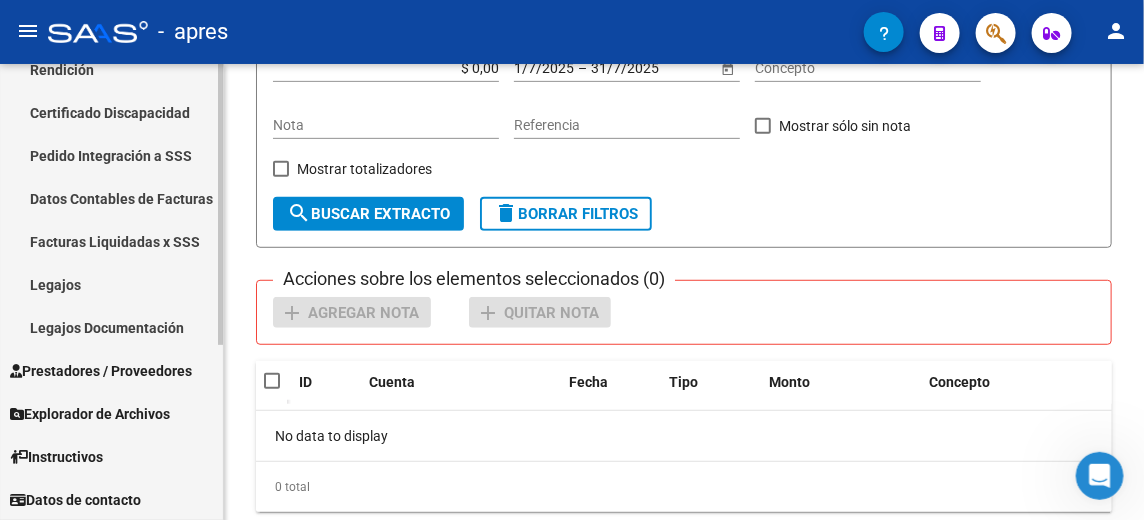 scroll, scrollTop: 182, scrollLeft: 0, axis: vertical 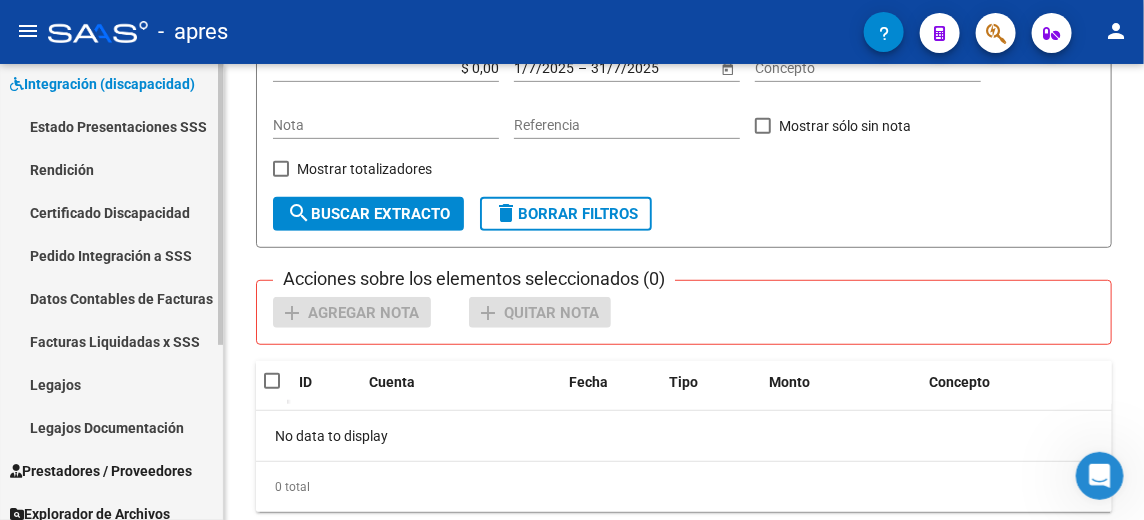 click on "Rendición" at bounding box center (111, 169) 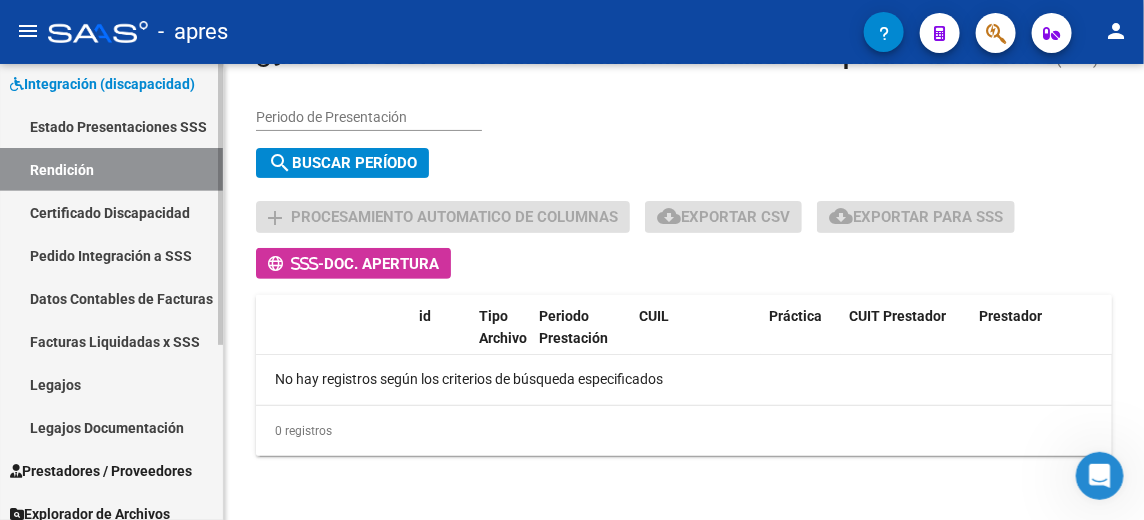 scroll, scrollTop: 136, scrollLeft: 0, axis: vertical 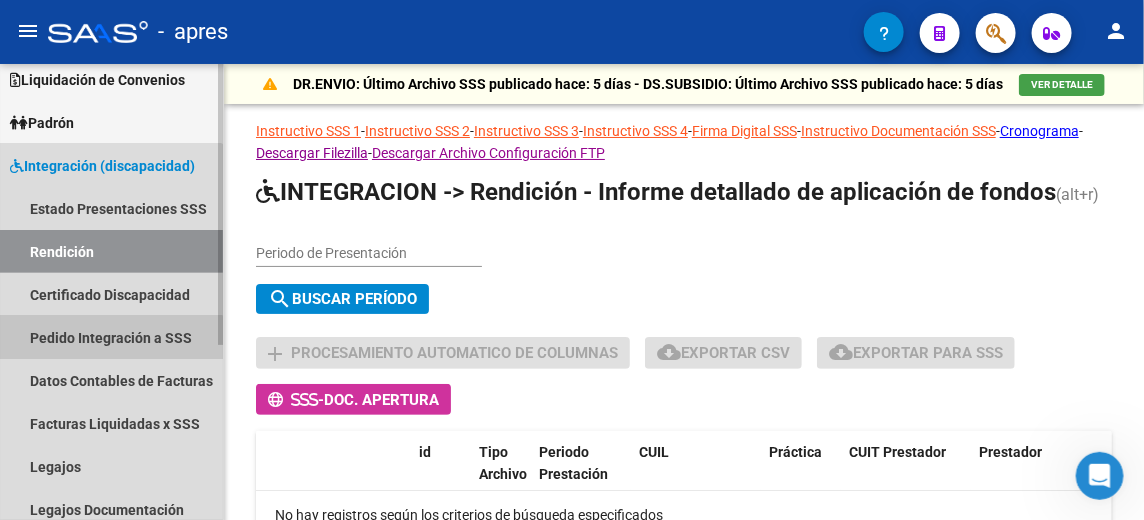 click on "Pedido Integración a SSS" at bounding box center (111, 337) 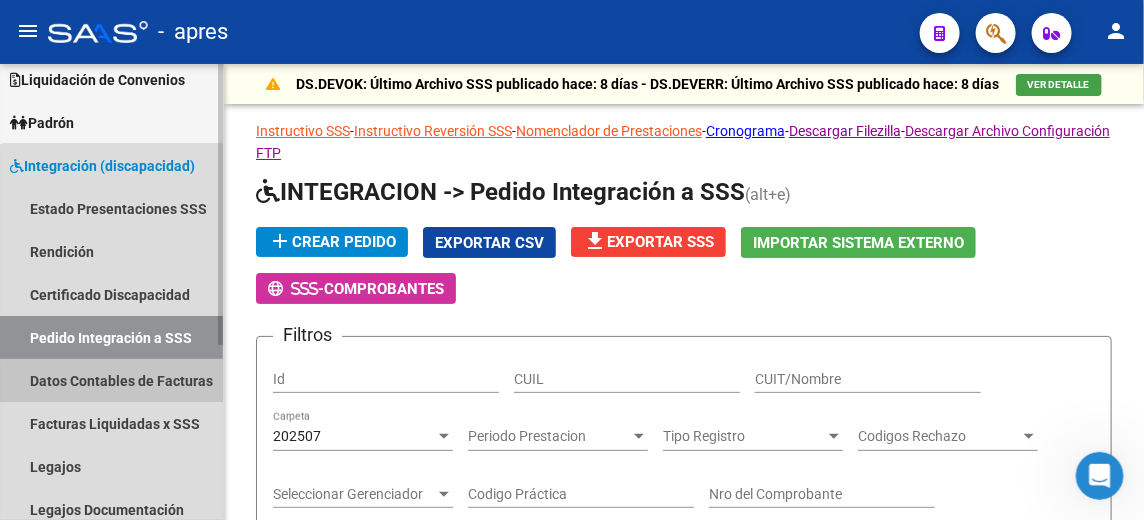 click on "Datos Contables de Facturas" at bounding box center (111, 380) 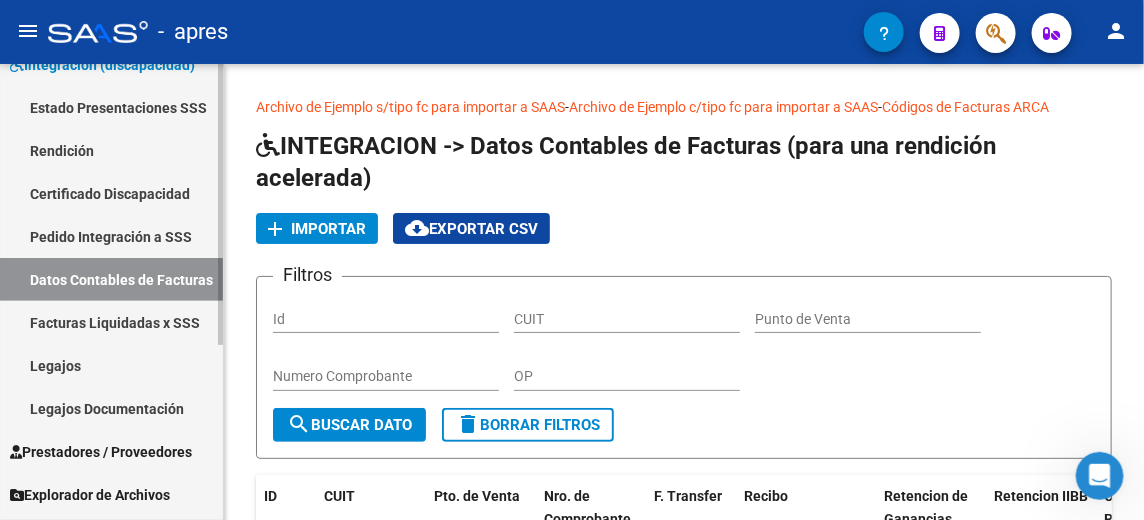 scroll, scrollTop: 282, scrollLeft: 0, axis: vertical 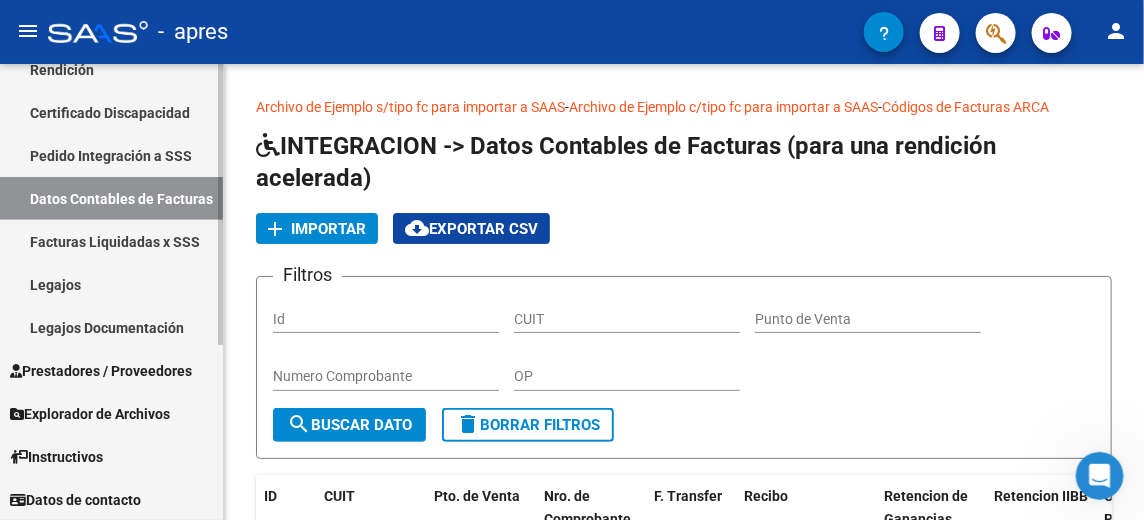 click on "Legajos" at bounding box center [111, 284] 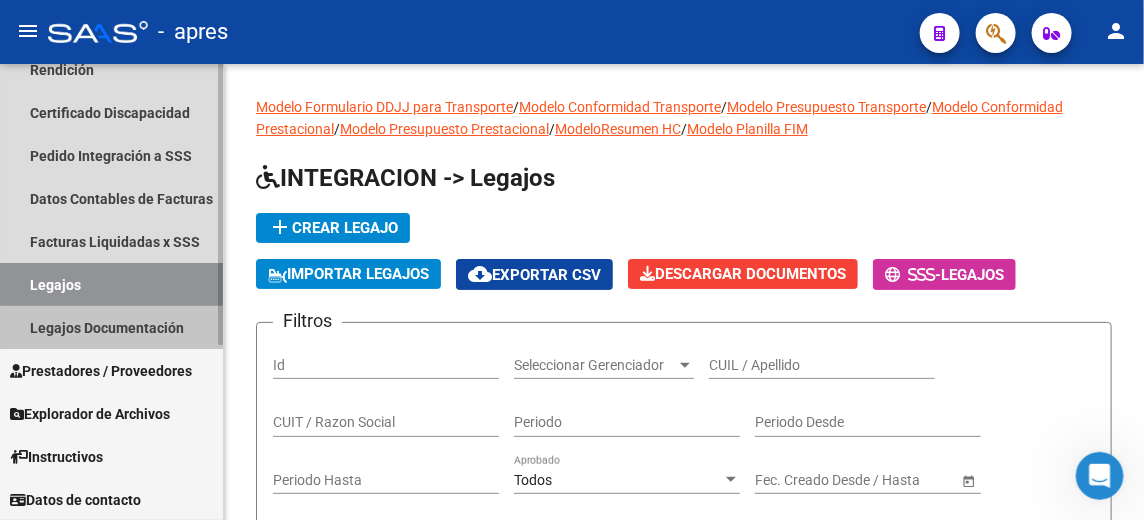 click on "Legajos Documentación" at bounding box center [111, 327] 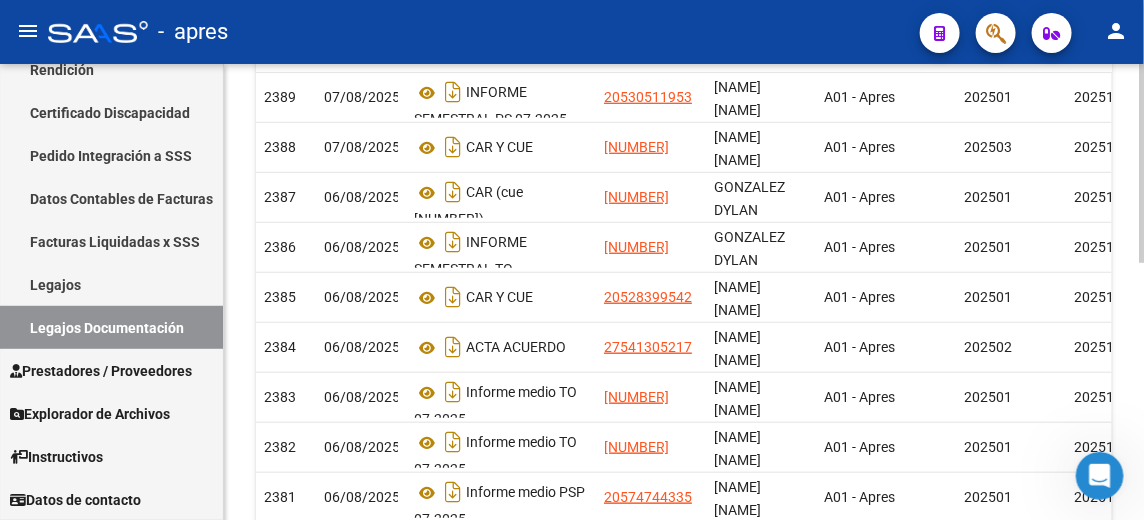 scroll, scrollTop: 500, scrollLeft: 0, axis: vertical 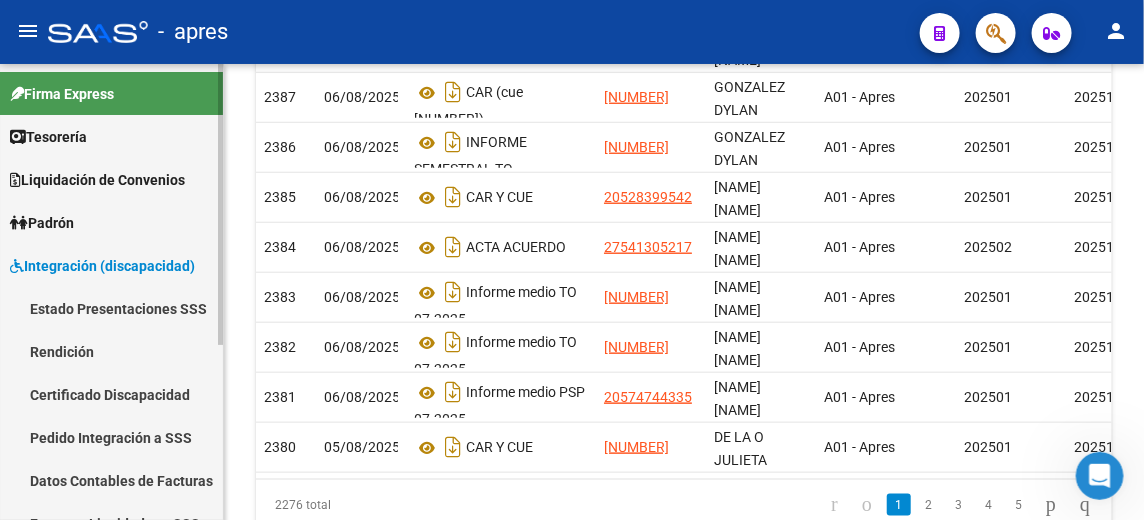 click on "Padrón" at bounding box center (42, 223) 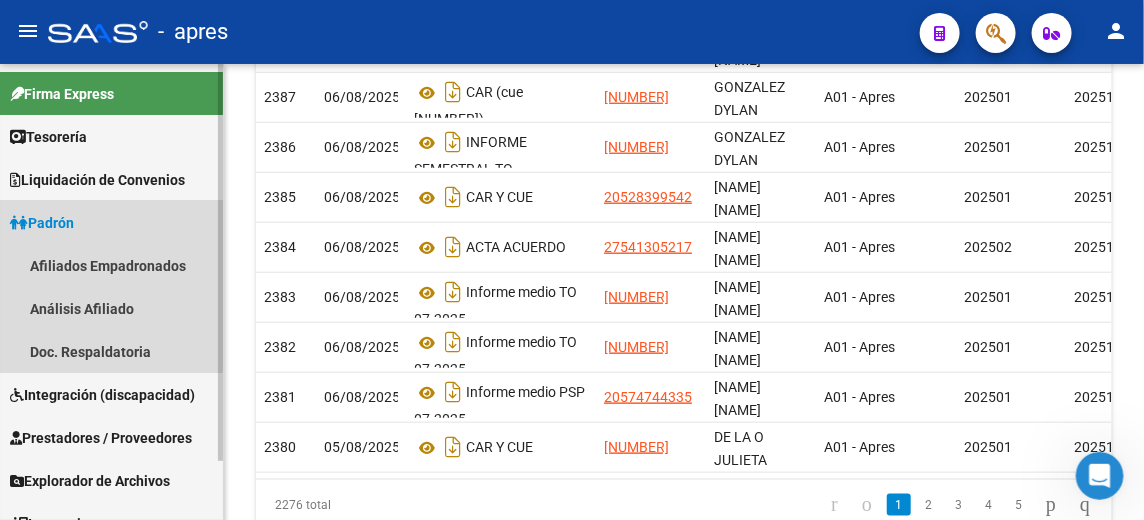 click on "Padrón" at bounding box center (42, 223) 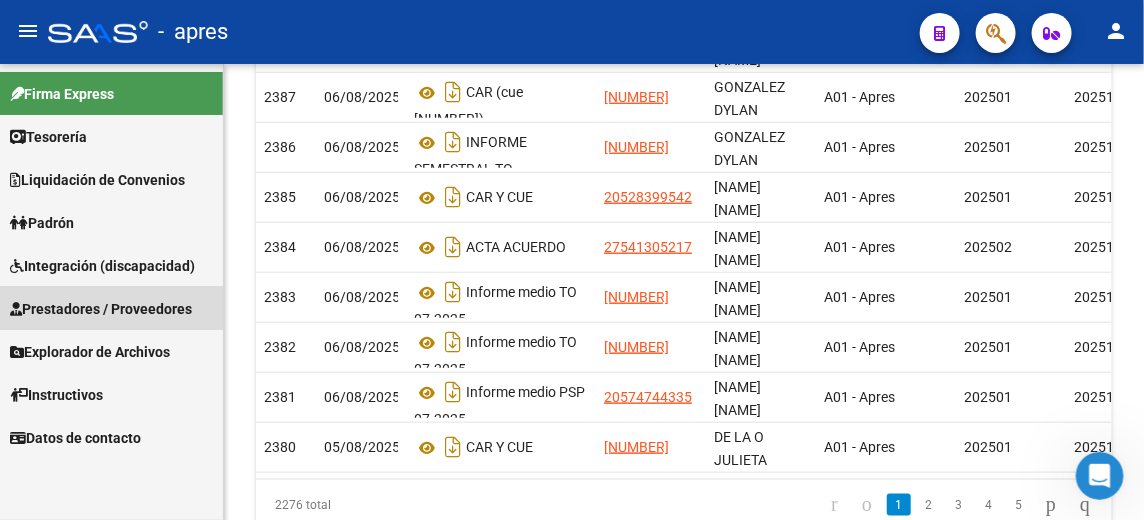 click on "Prestadores / Proveedores" at bounding box center [101, 309] 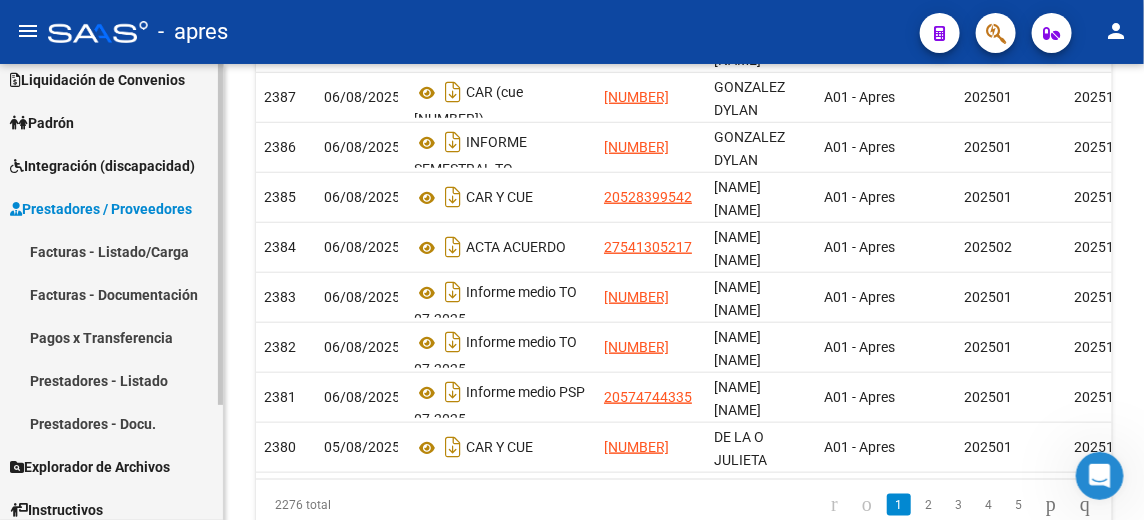 scroll, scrollTop: 153, scrollLeft: 0, axis: vertical 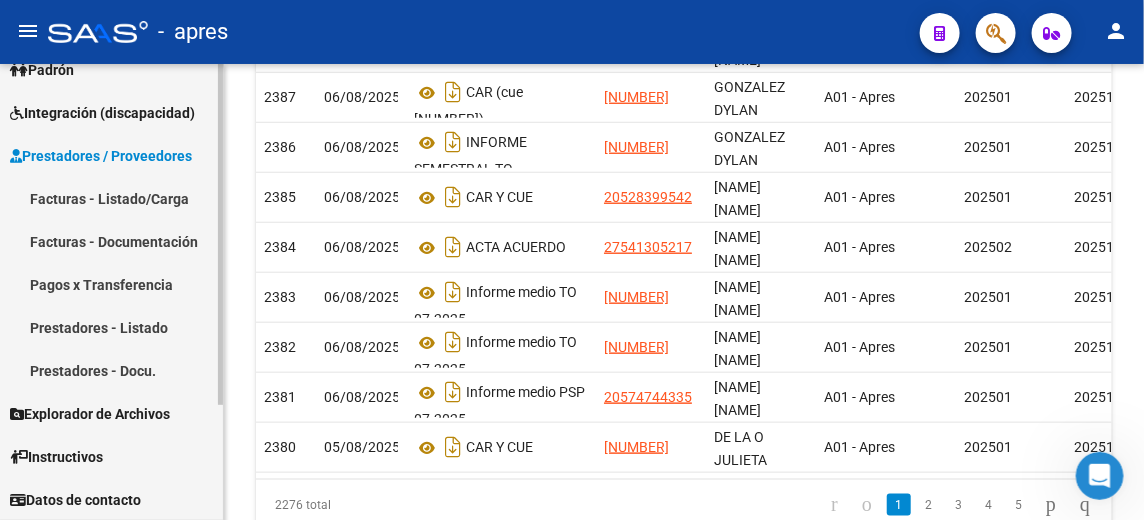 click on "Pagos x Transferencia" at bounding box center [111, 284] 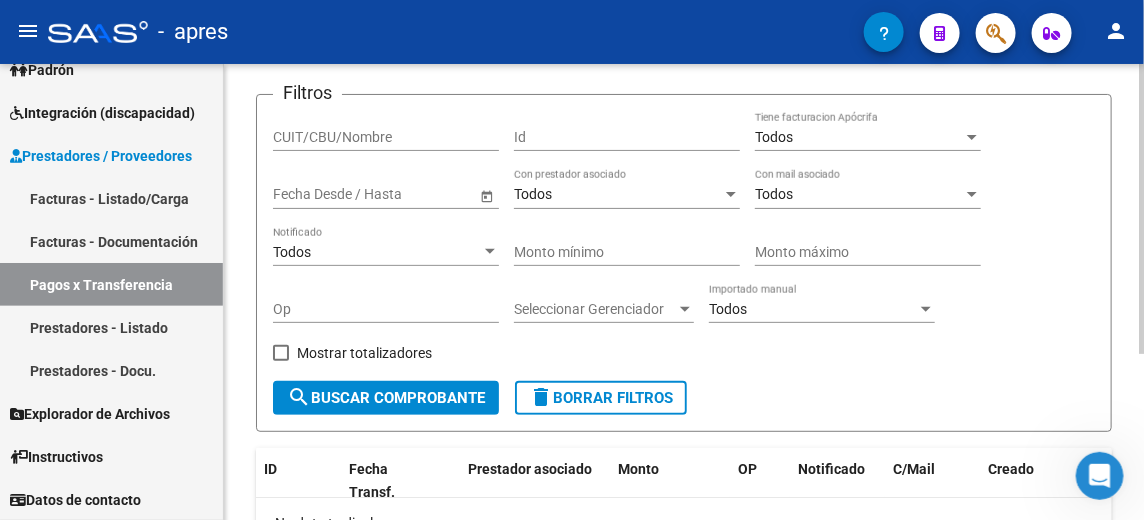 scroll, scrollTop: 0, scrollLeft: 0, axis: both 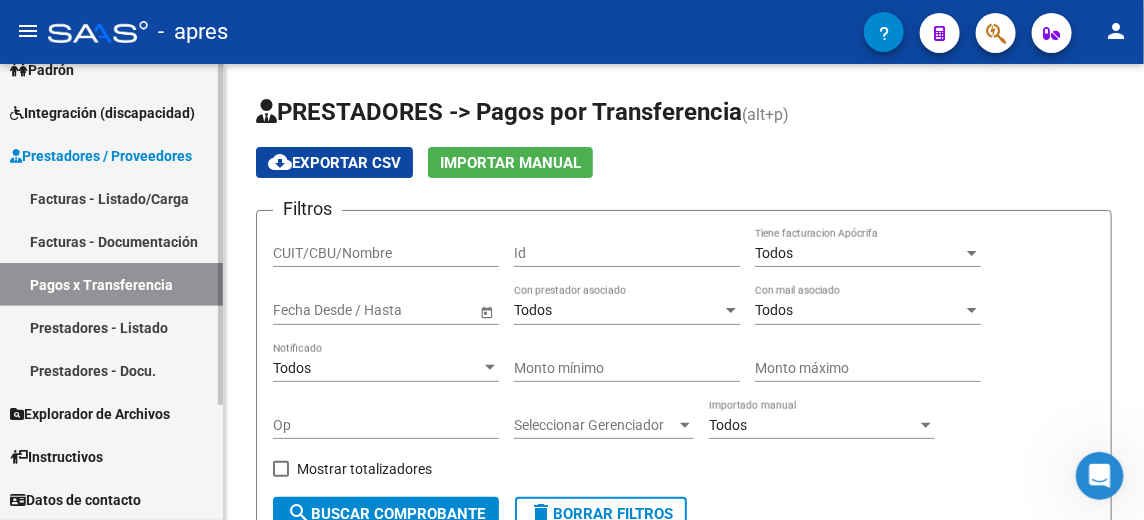 click on "Prestadores - Listado" at bounding box center (111, 327) 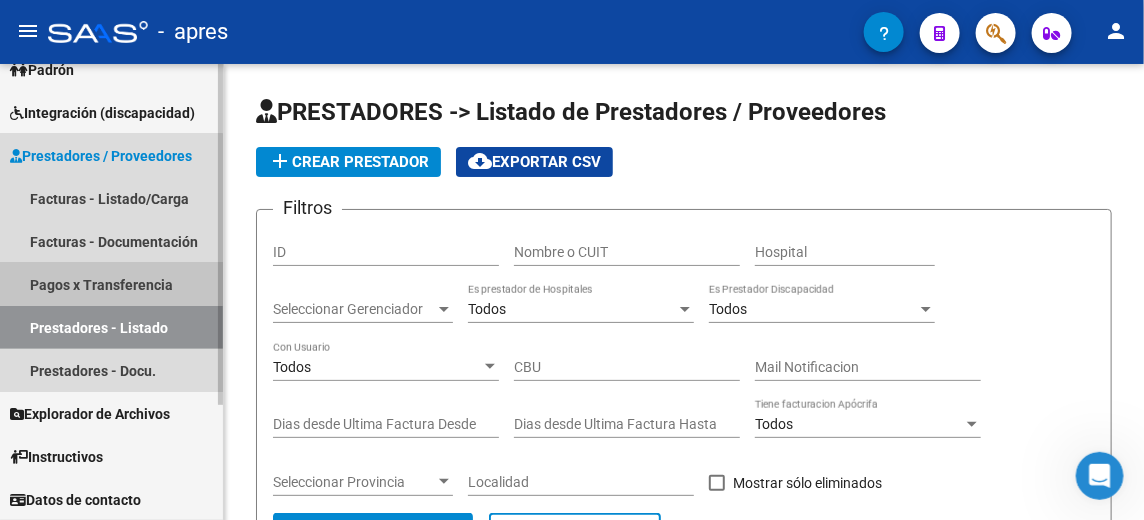 click on "Pagos x Transferencia" at bounding box center [111, 284] 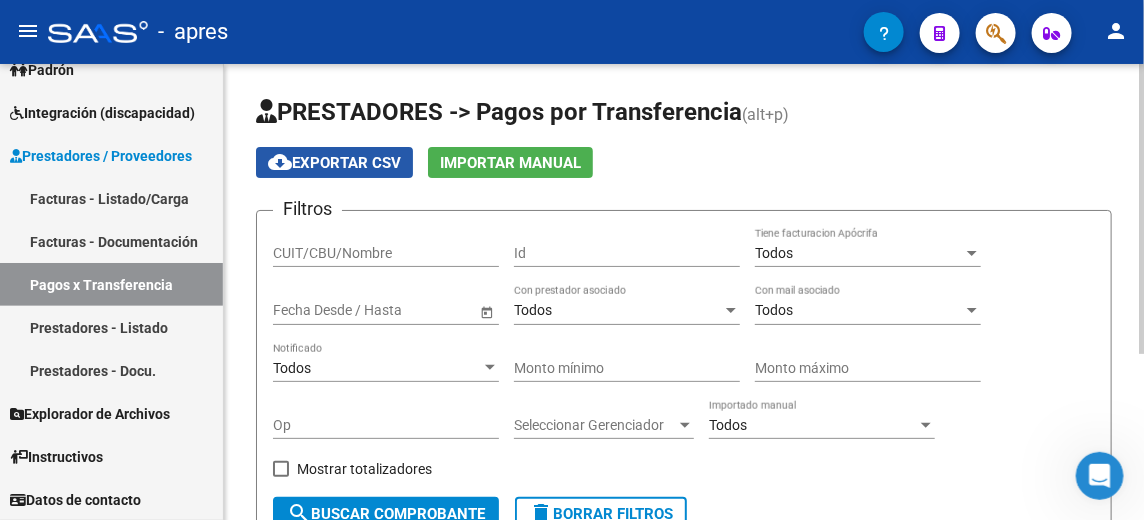 click on "cloud_download  Exportar CSV" 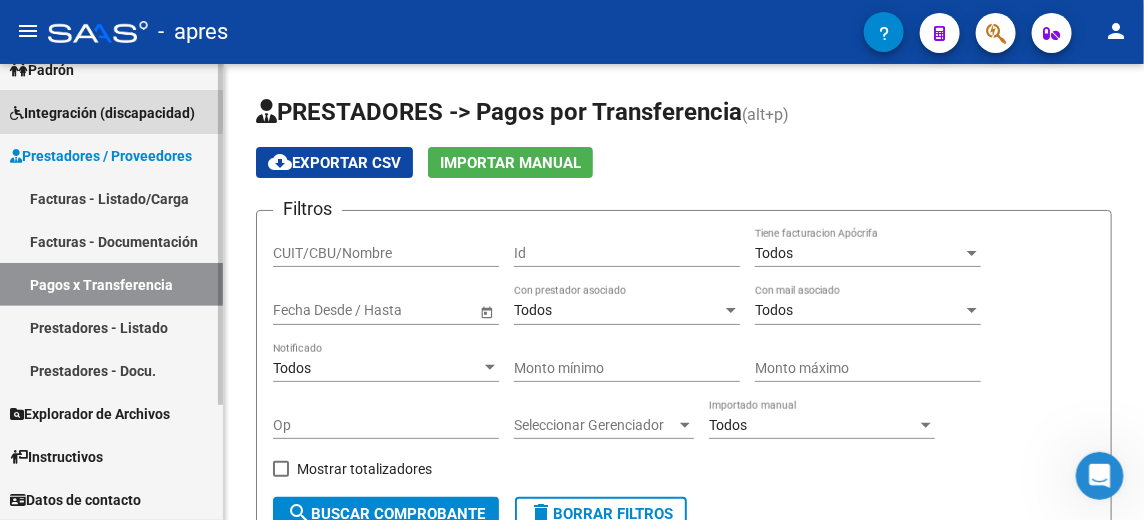 click on "Integración (discapacidad)" at bounding box center (102, 113) 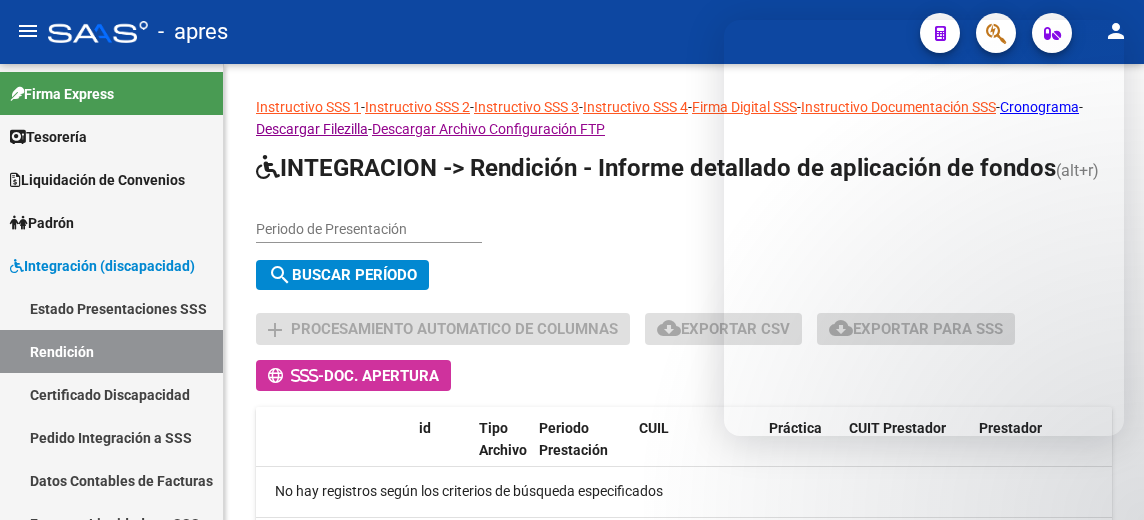 scroll, scrollTop: 0, scrollLeft: 0, axis: both 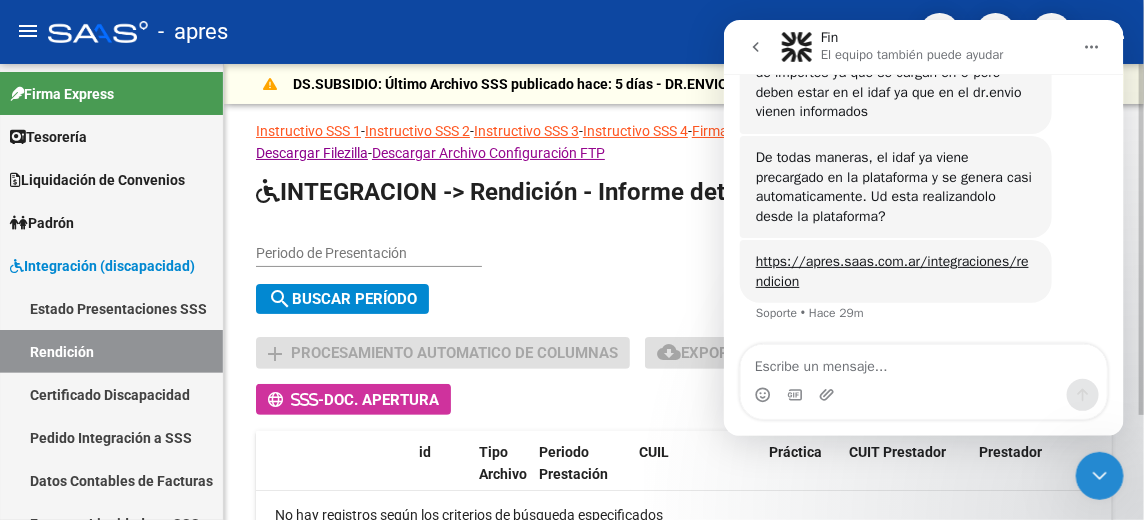 click on "Periodo de Presentación search  Buscar Período  sync  Cambiar Período" 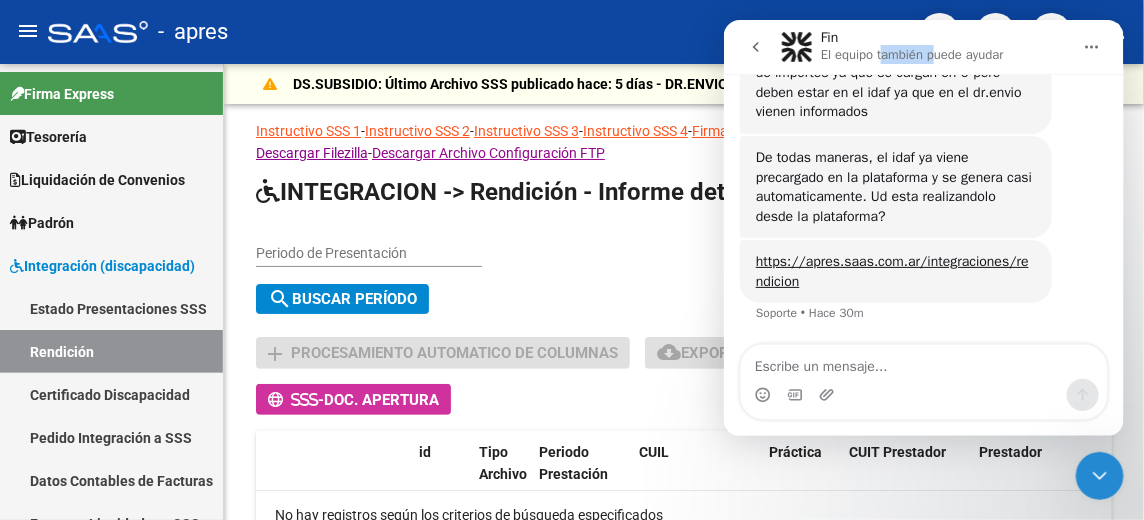 drag, startPoint x: 882, startPoint y: 38, endPoint x: 936, endPoint y: 49, distance: 55.108982 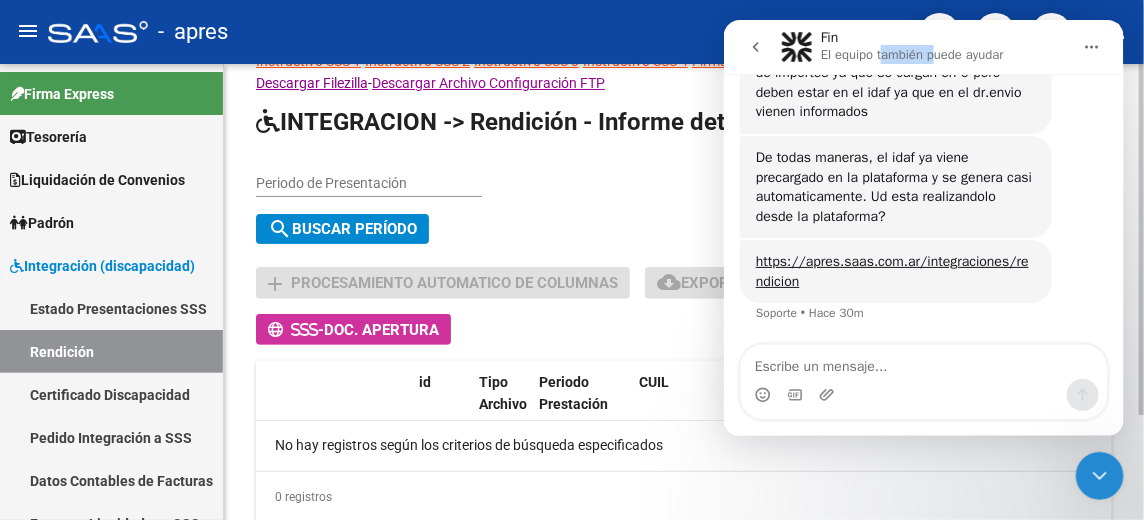 scroll, scrollTop: 0, scrollLeft: 0, axis: both 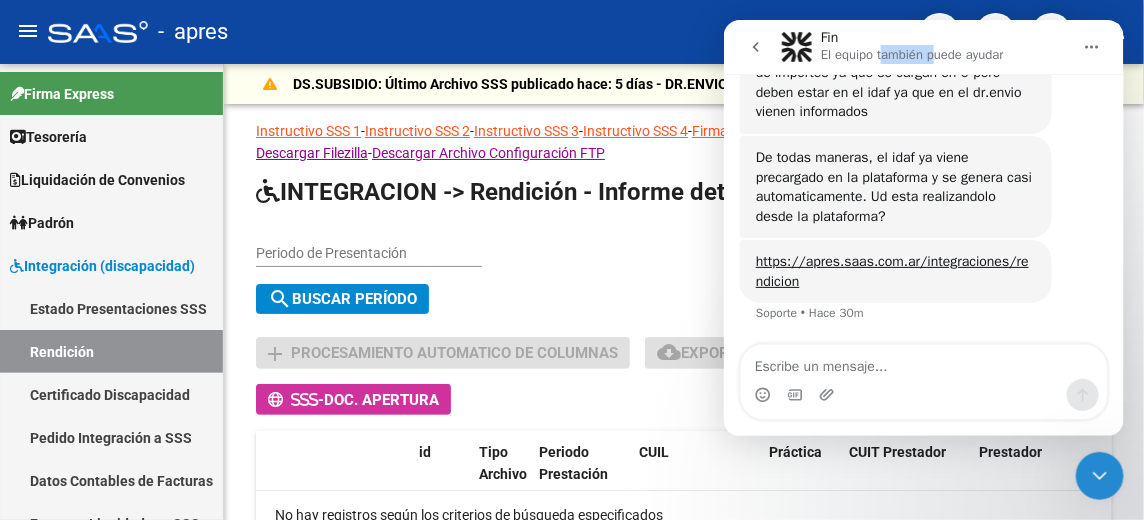 click at bounding box center (1091, 46) 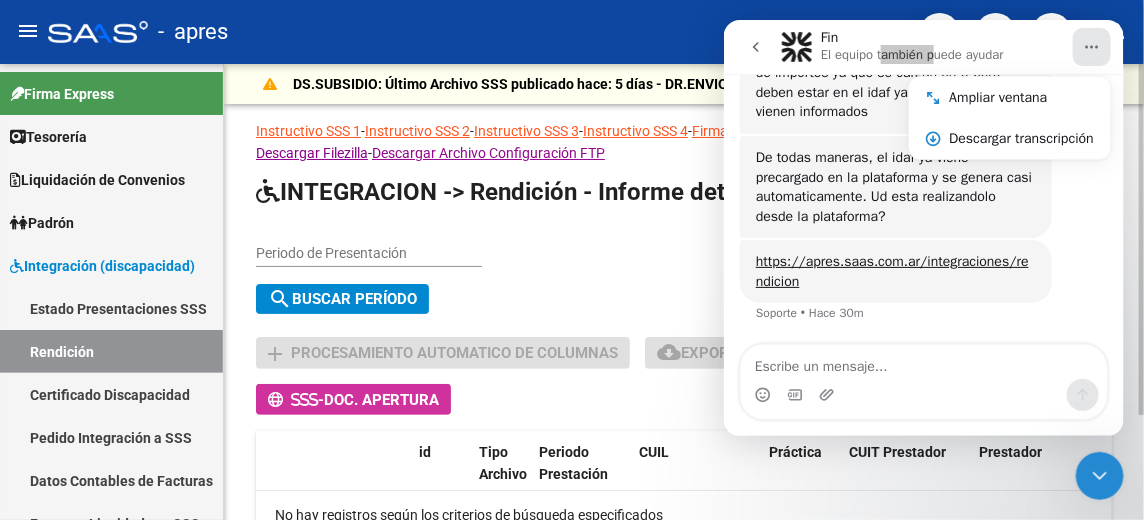 click on "Periodo de Presentación search  Buscar Período  sync  Cambiar Período" 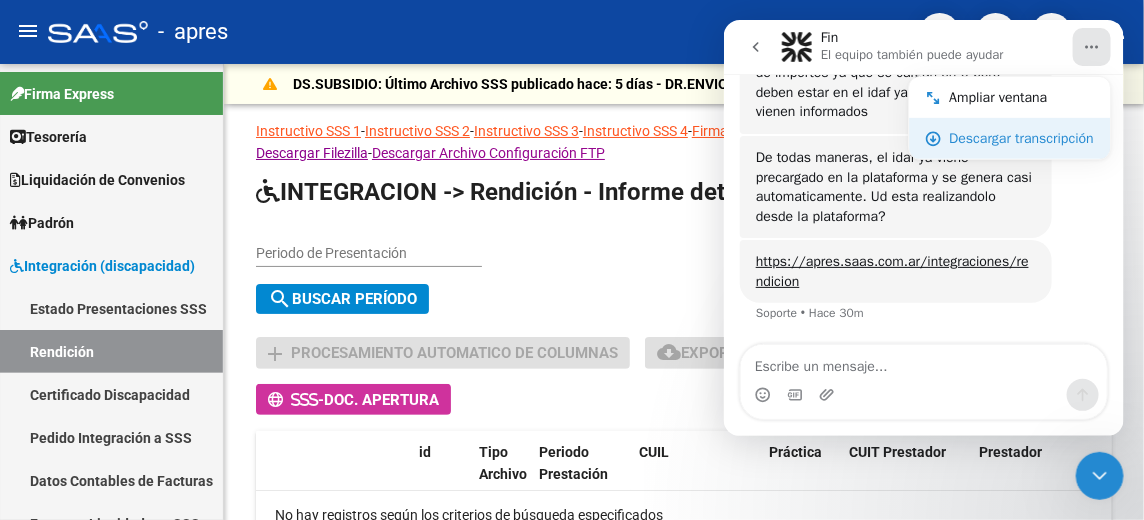 click on "Descargar transcripción" at bounding box center [1020, 137] 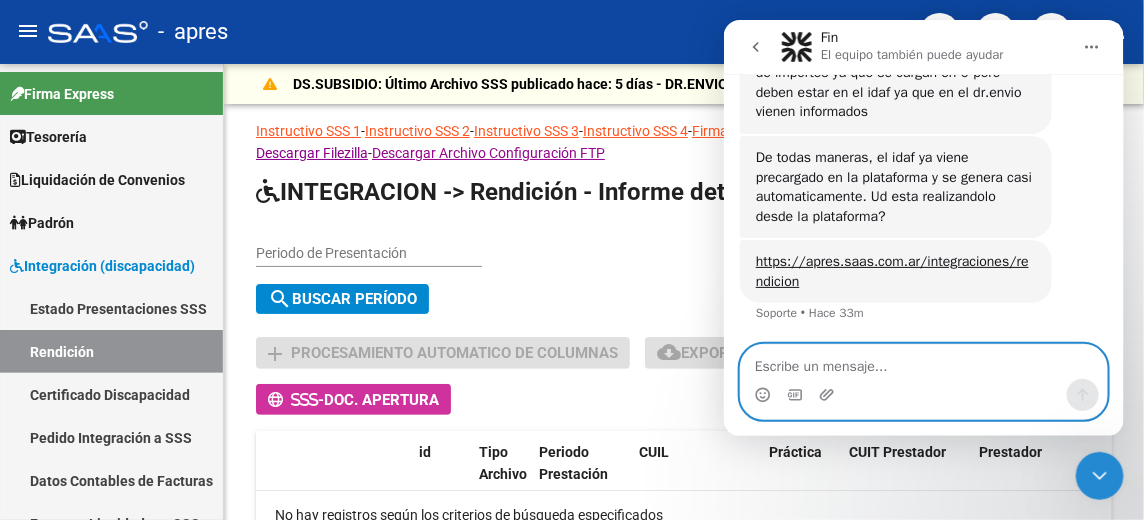 click at bounding box center [923, 361] 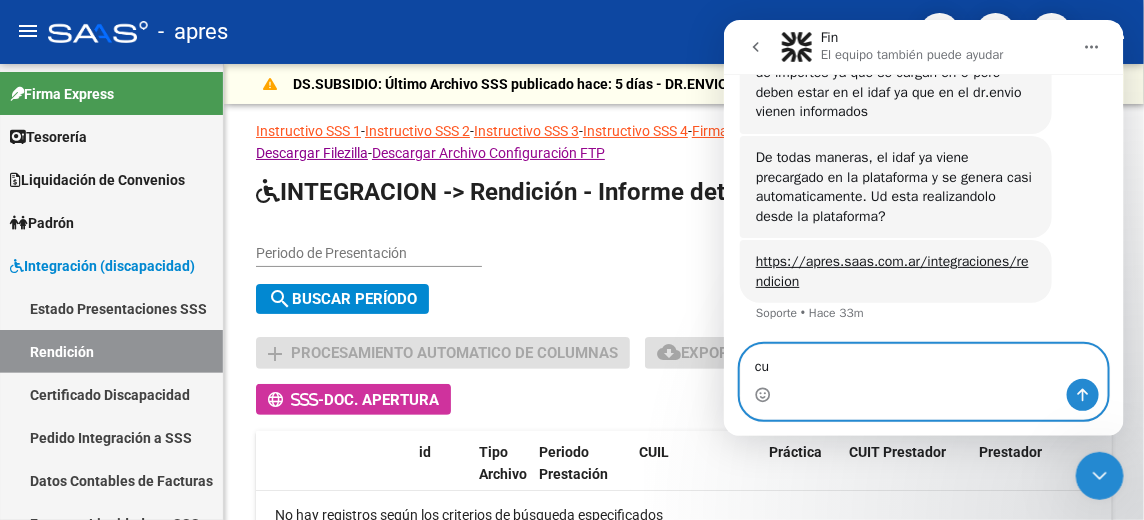 type on "c" 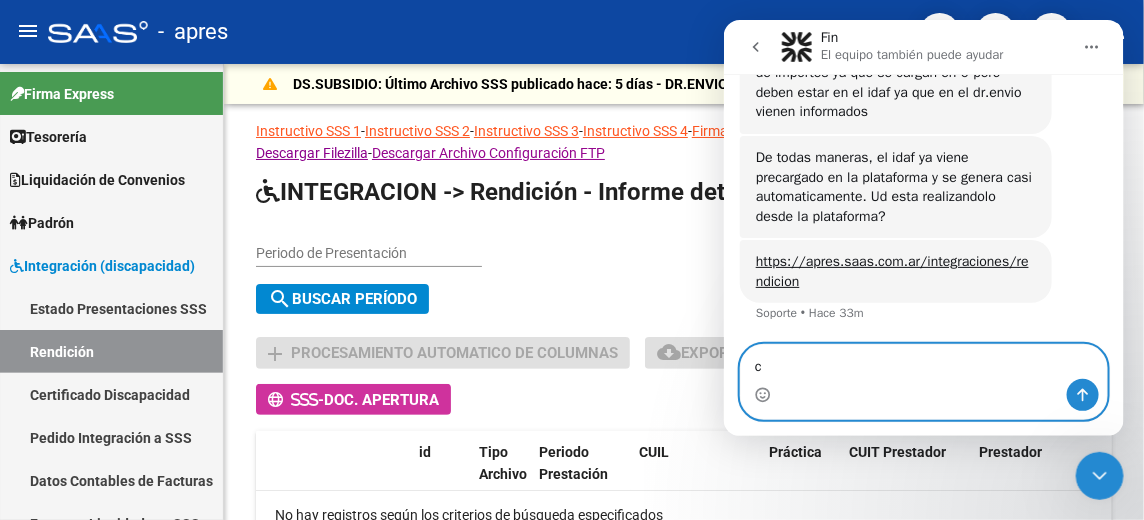 type 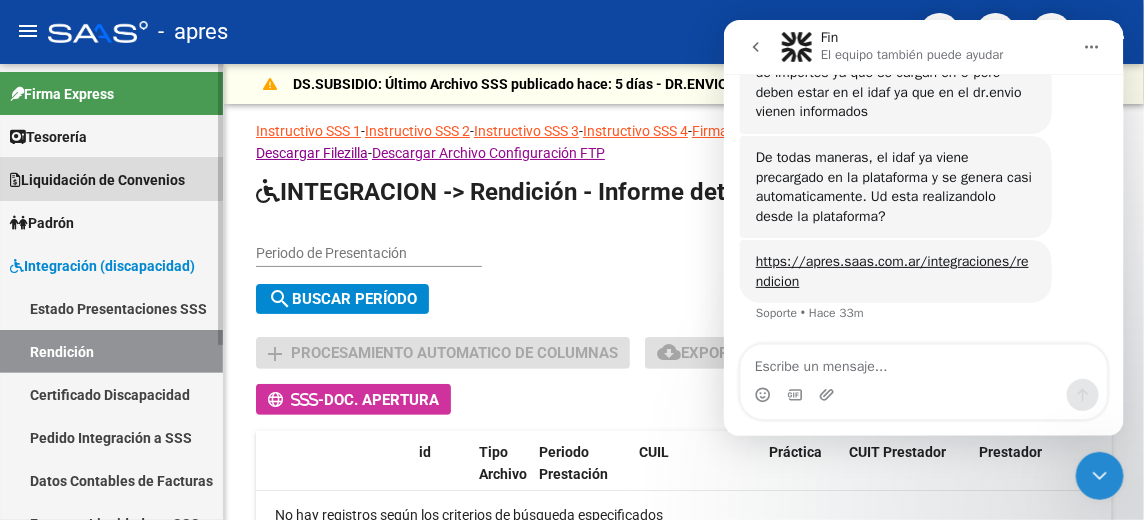 click on "Liquidación de Convenios" at bounding box center [97, 180] 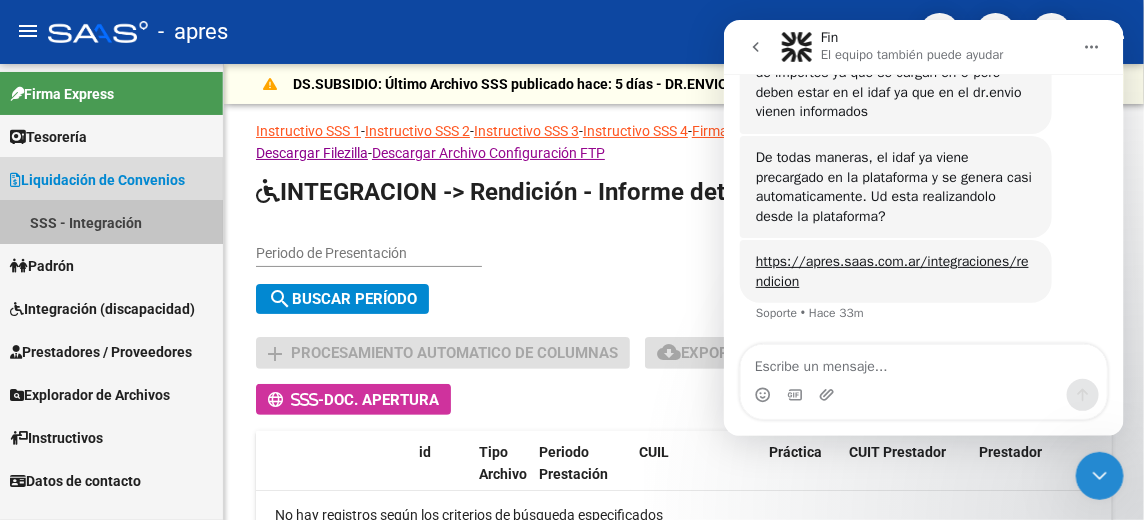 click on "SSS - Integración" at bounding box center [111, 222] 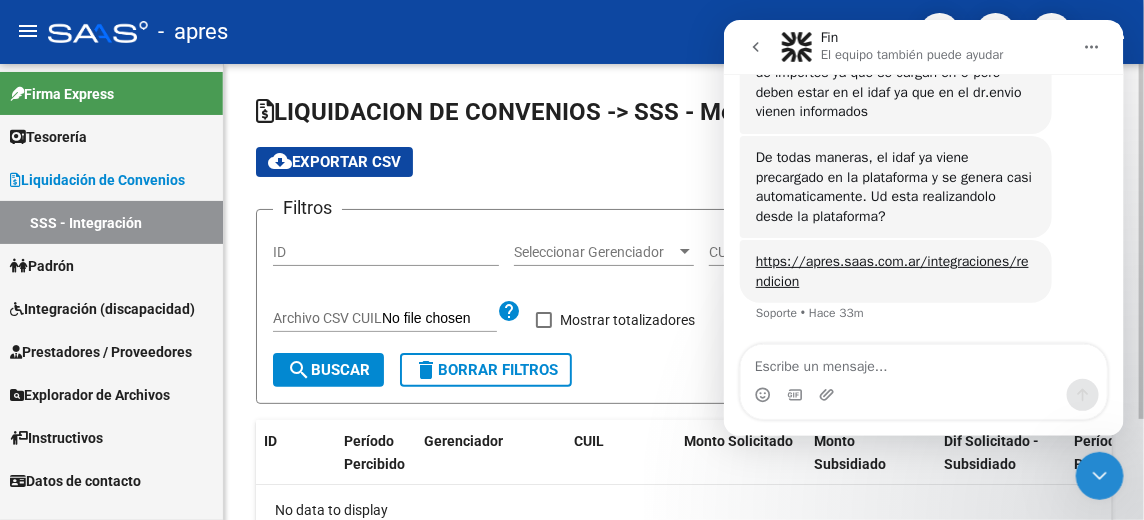 checkbox on "true" 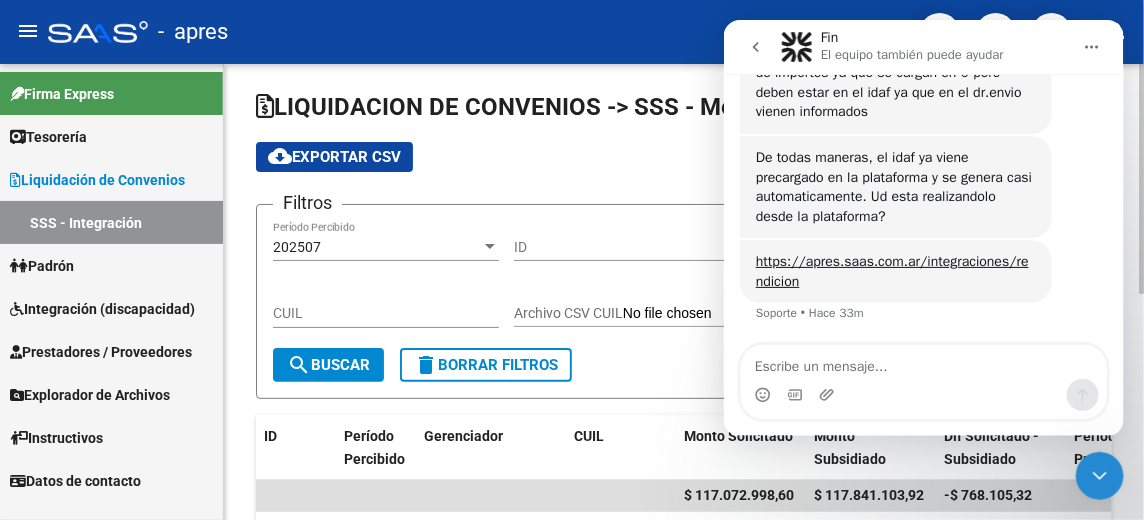 scroll, scrollTop: 0, scrollLeft: 0, axis: both 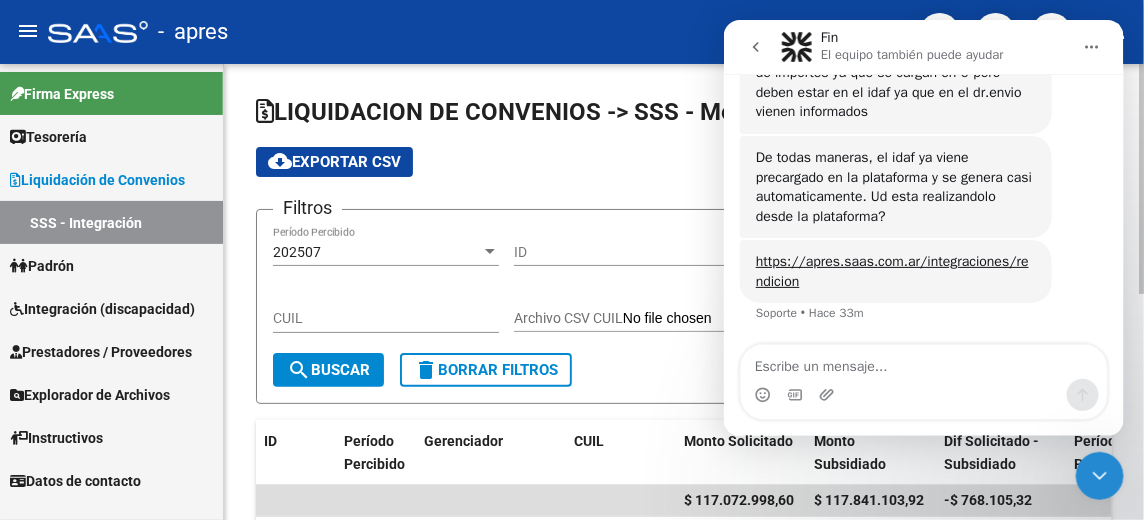 click on "202507" at bounding box center (377, 252) 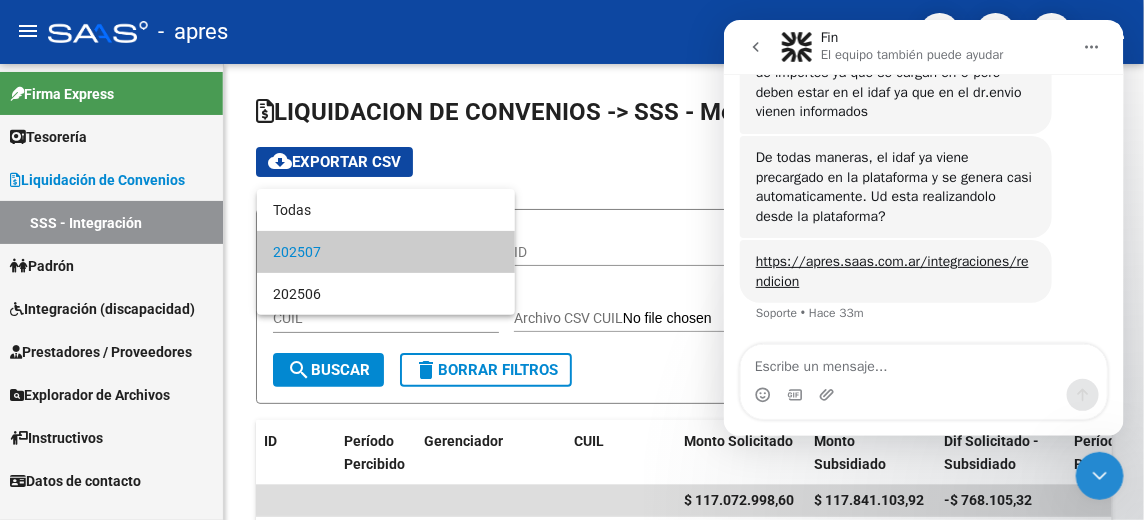 click at bounding box center (572, 260) 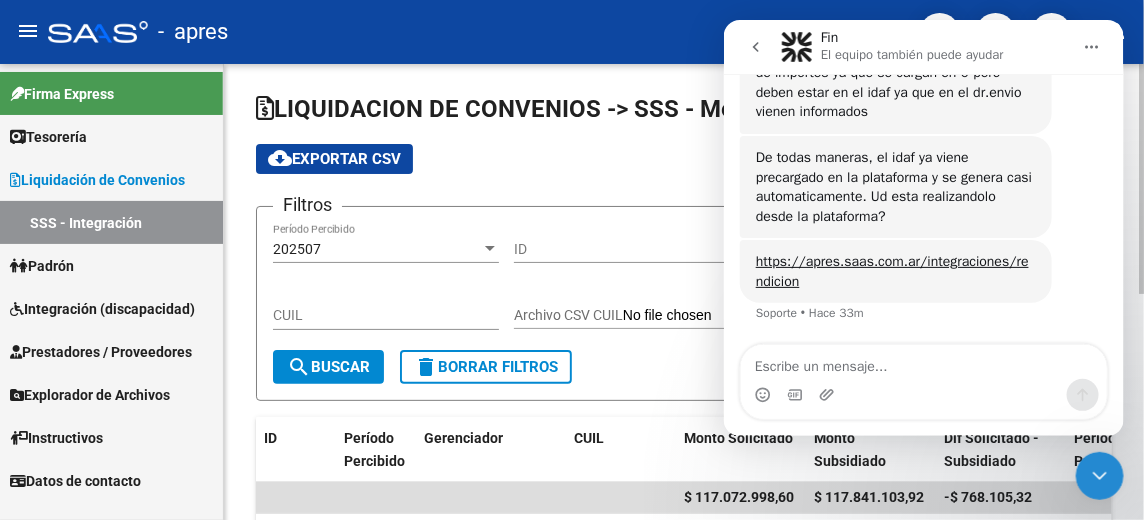 scroll, scrollTop: 0, scrollLeft: 0, axis: both 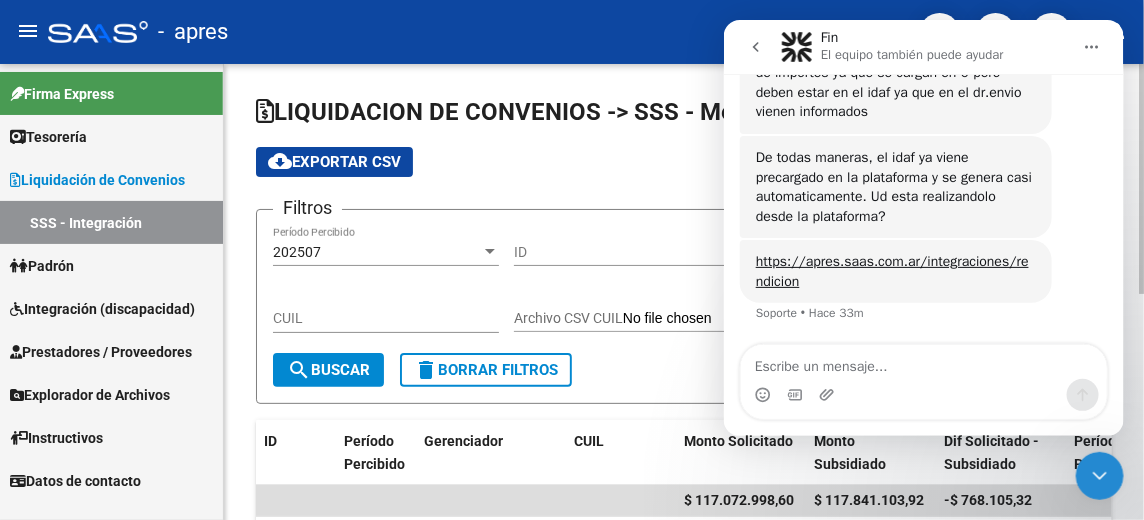 click on "202507" at bounding box center (377, 252) 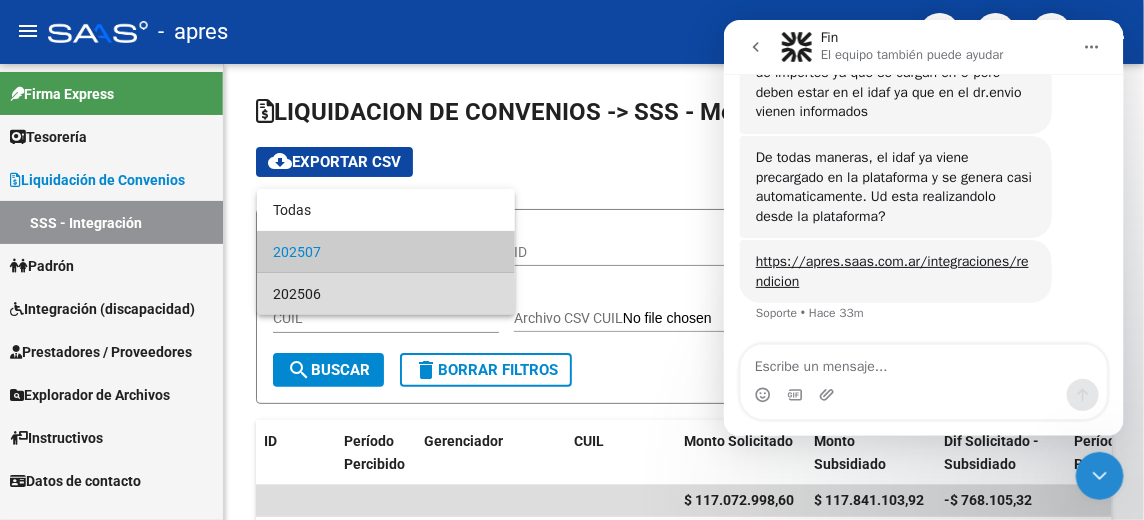 click on "202506" at bounding box center (386, 294) 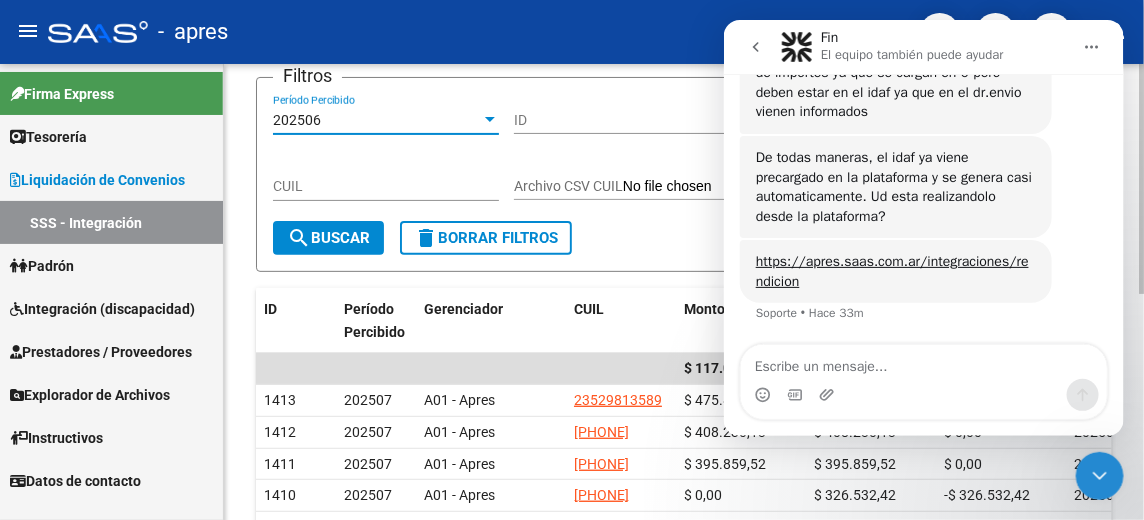 scroll, scrollTop: 0, scrollLeft: 0, axis: both 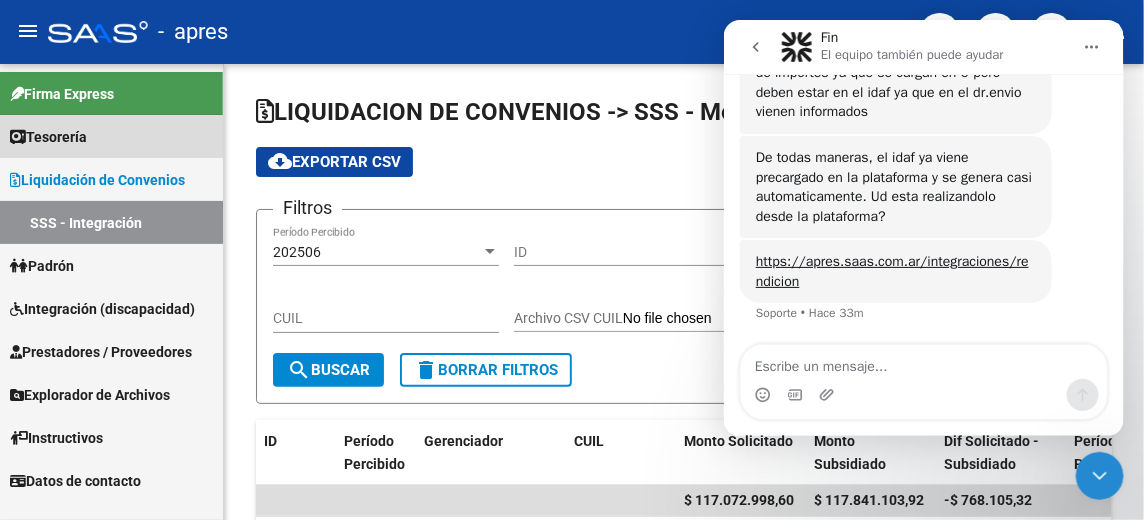 click on "Tesorería" at bounding box center [48, 137] 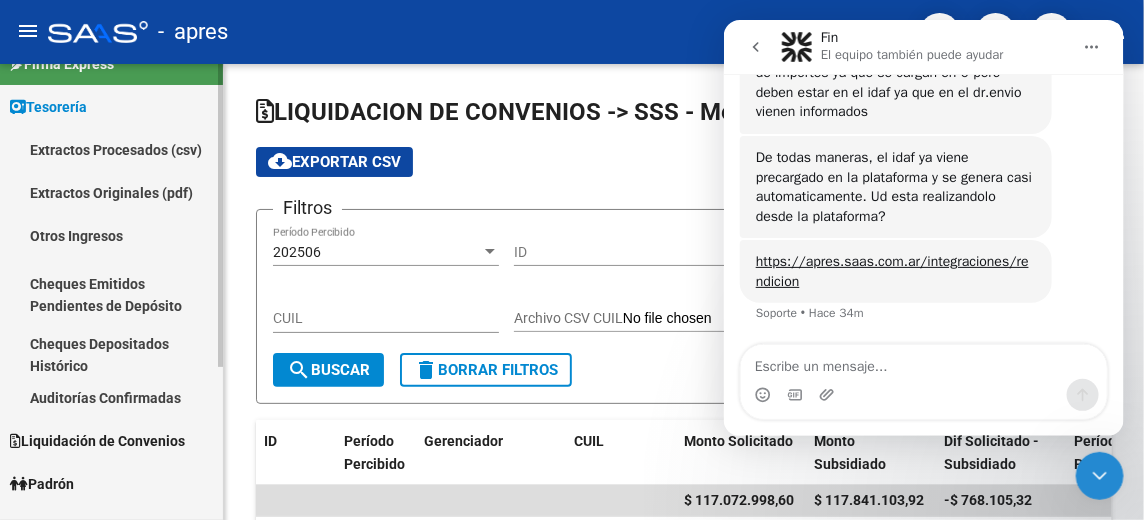 scroll, scrollTop: 0, scrollLeft: 0, axis: both 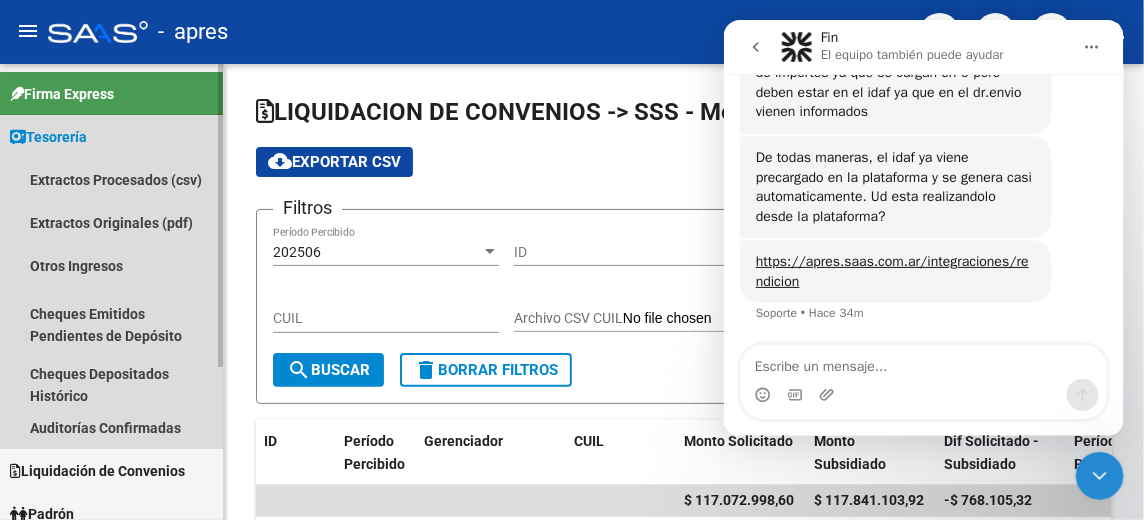 click on "Tesorería" at bounding box center (48, 137) 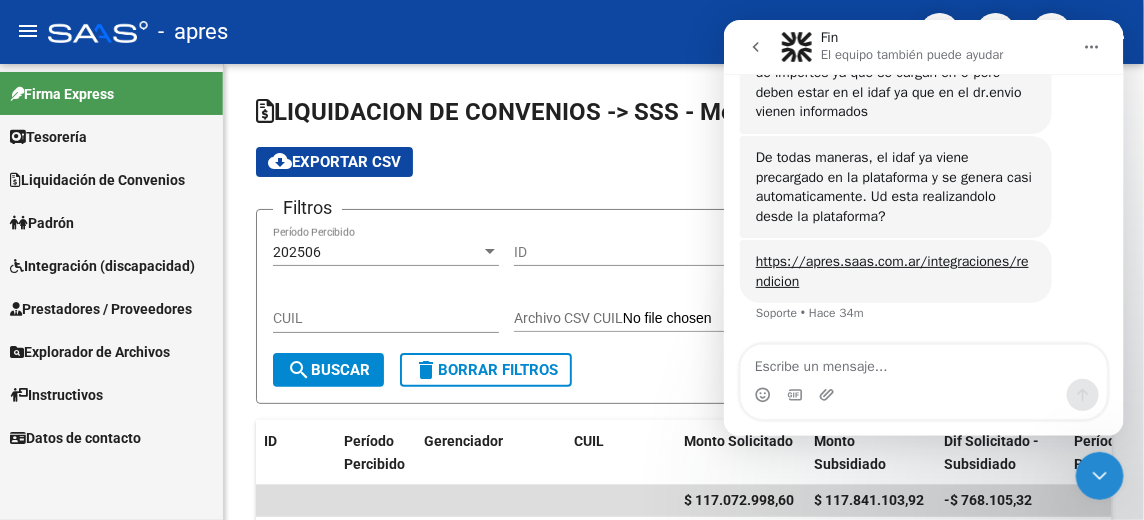 click on "Datos de contacto" at bounding box center [75, 438] 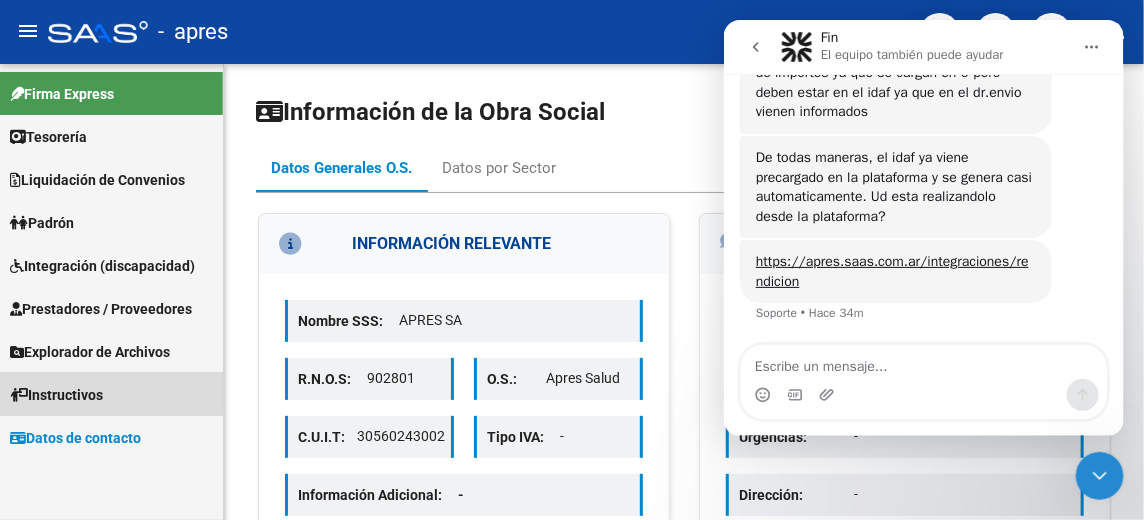click on "Instructivos" at bounding box center [56, 395] 